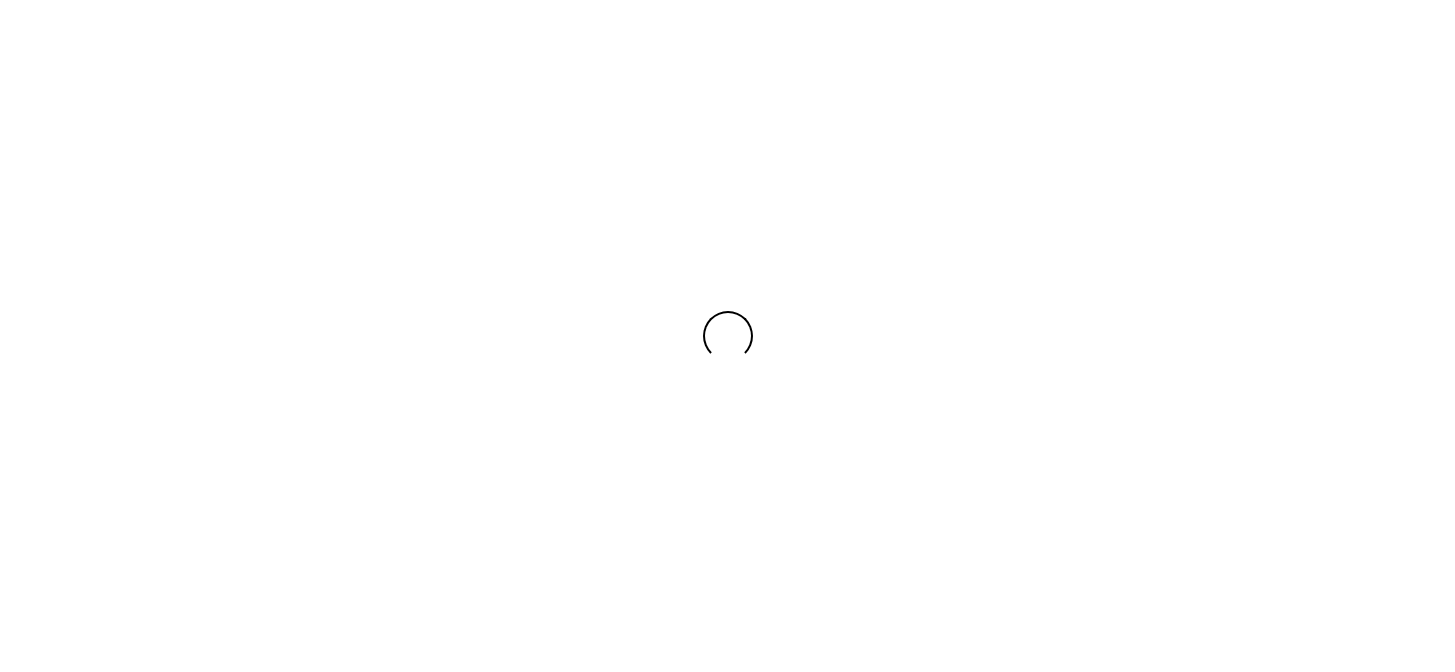 scroll, scrollTop: 0, scrollLeft: 0, axis: both 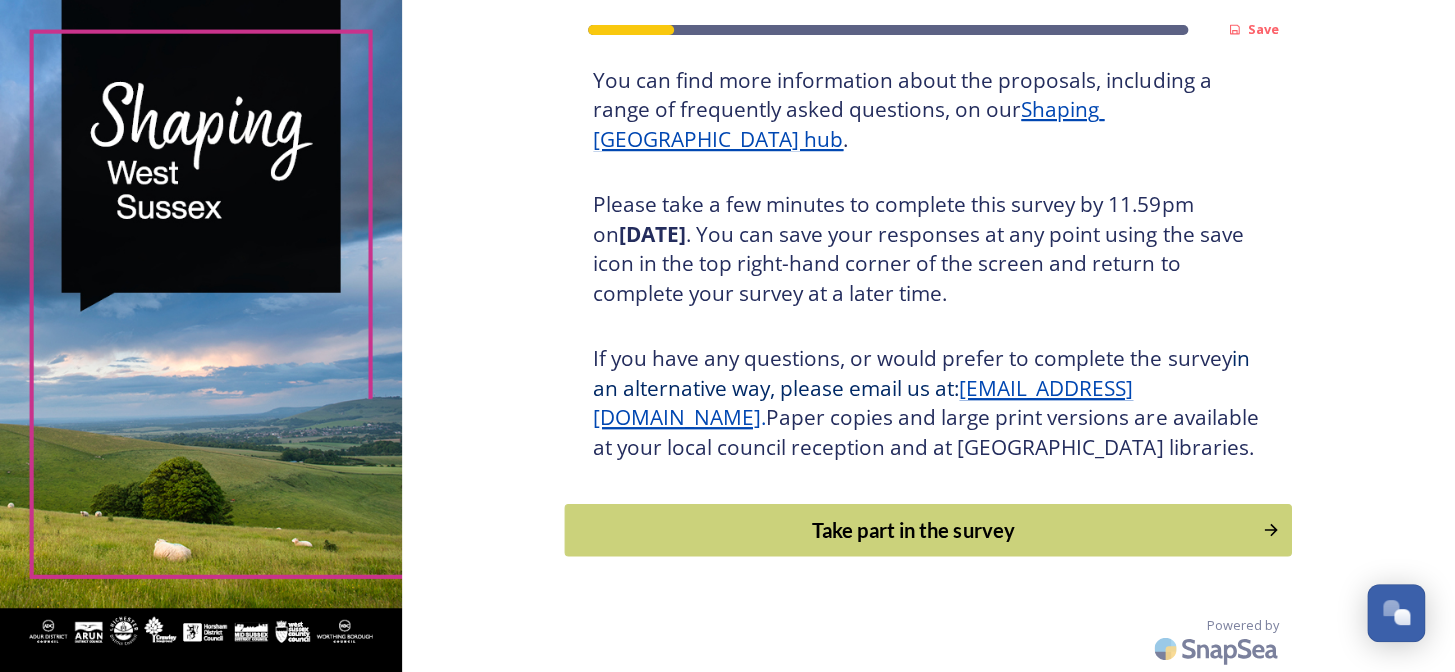 click on "Take part in the survey" at bounding box center [914, 530] 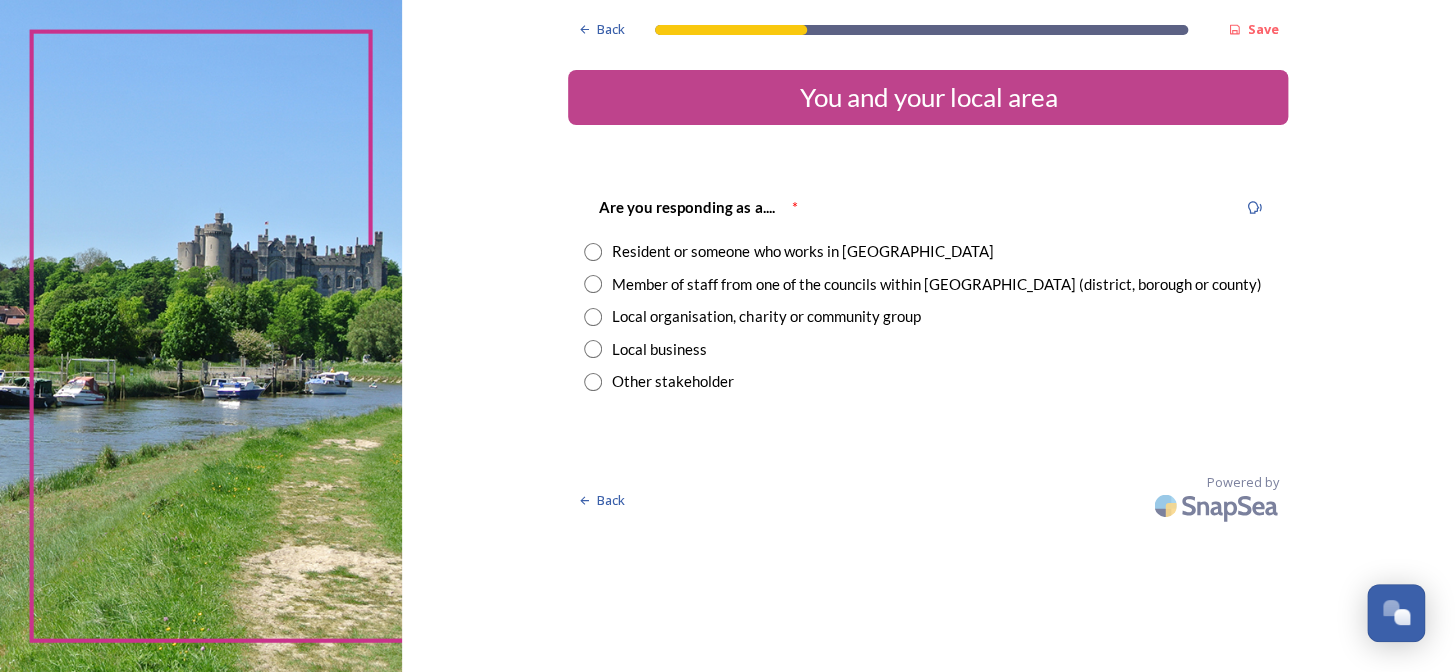 click at bounding box center (593, 252) 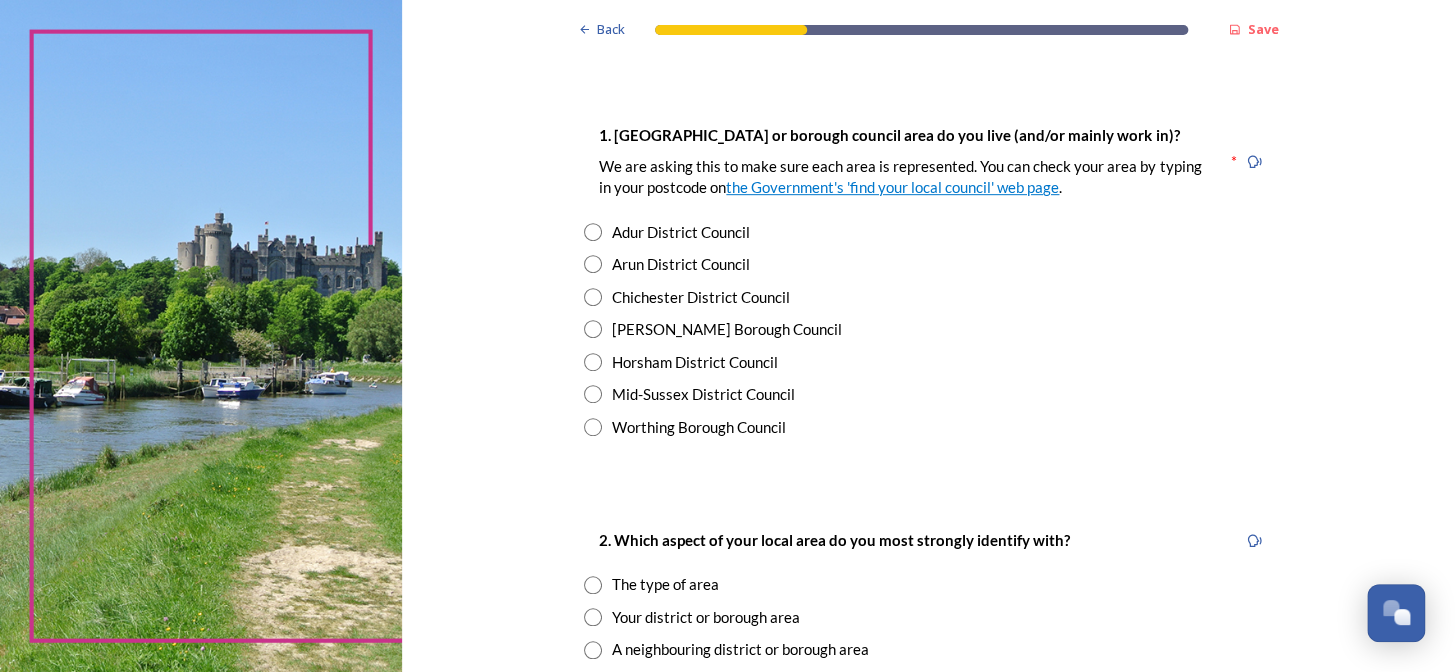 scroll, scrollTop: 363, scrollLeft: 0, axis: vertical 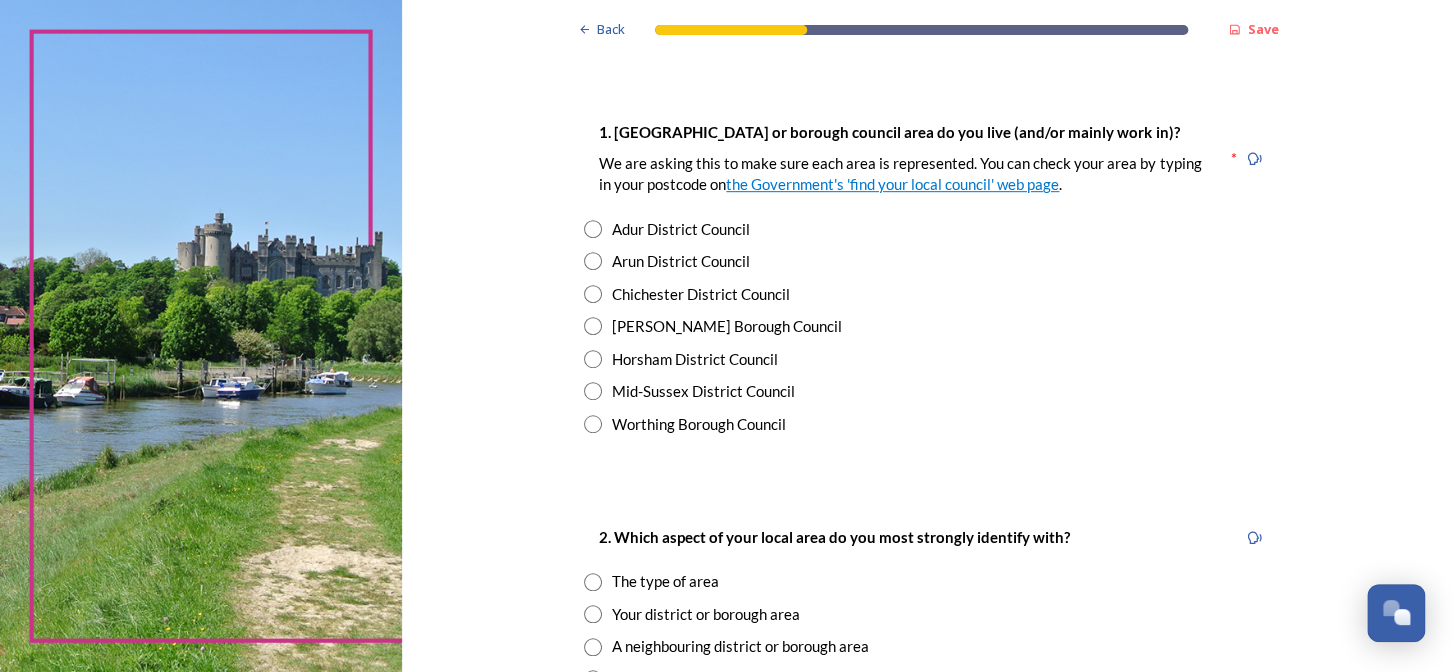 click at bounding box center (593, 359) 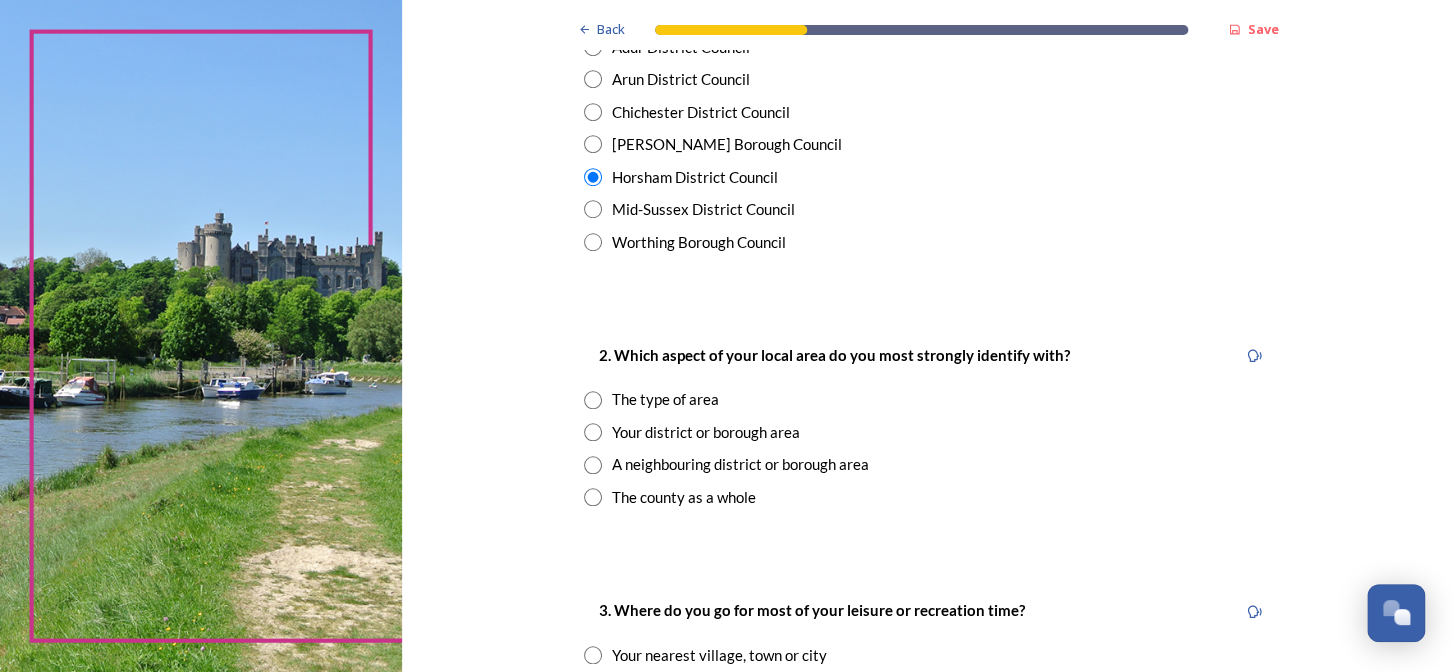 scroll, scrollTop: 636, scrollLeft: 0, axis: vertical 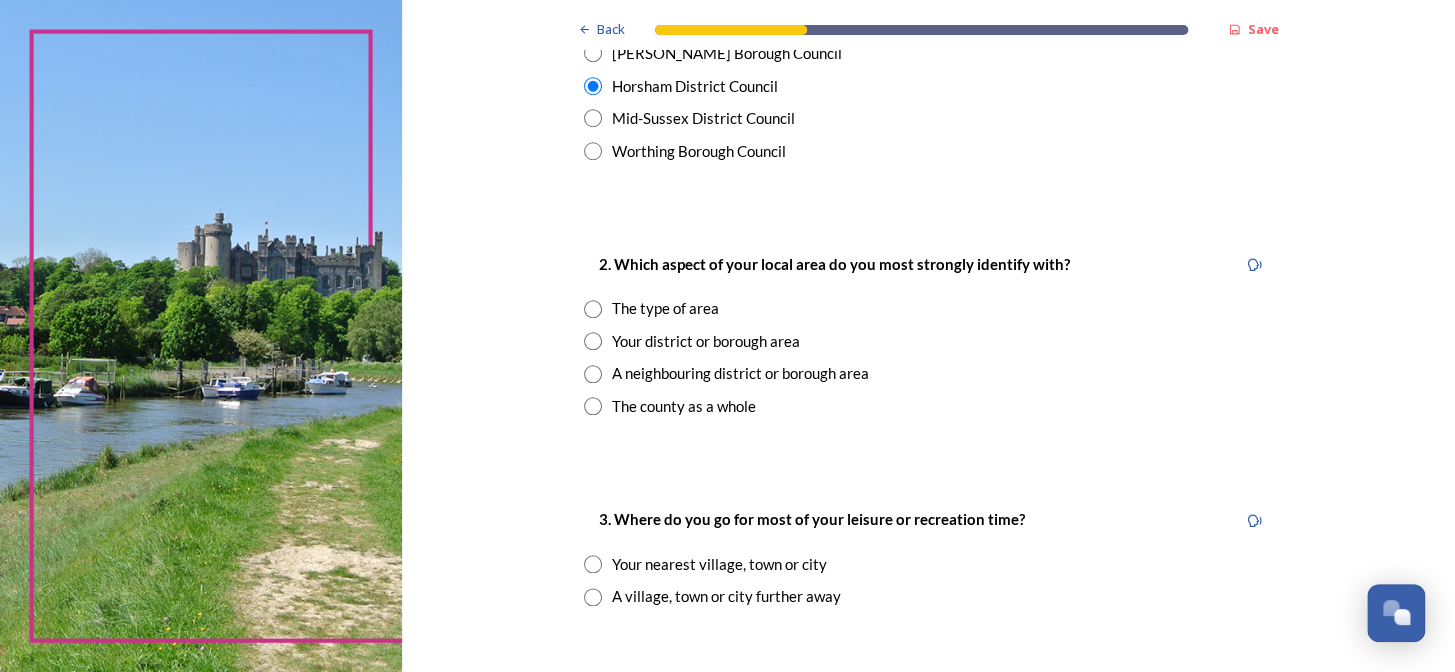 click at bounding box center [593, 309] 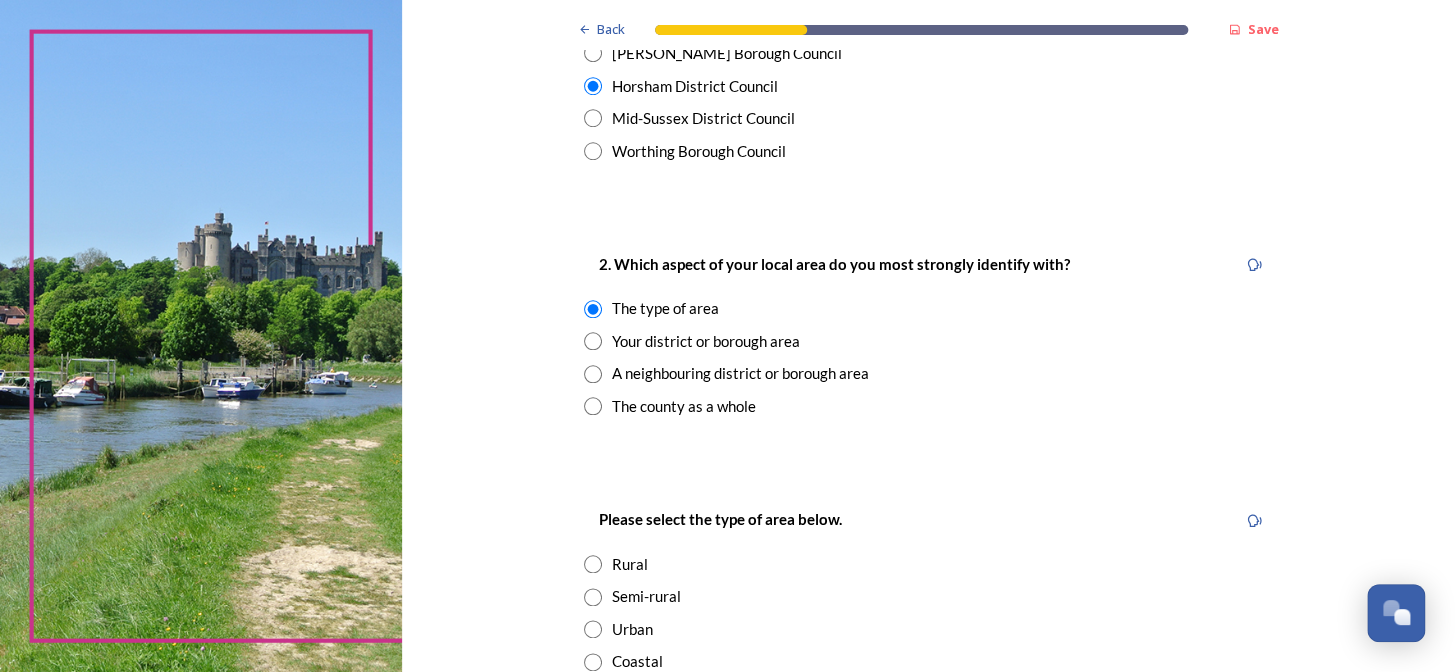 scroll, scrollTop: 727, scrollLeft: 0, axis: vertical 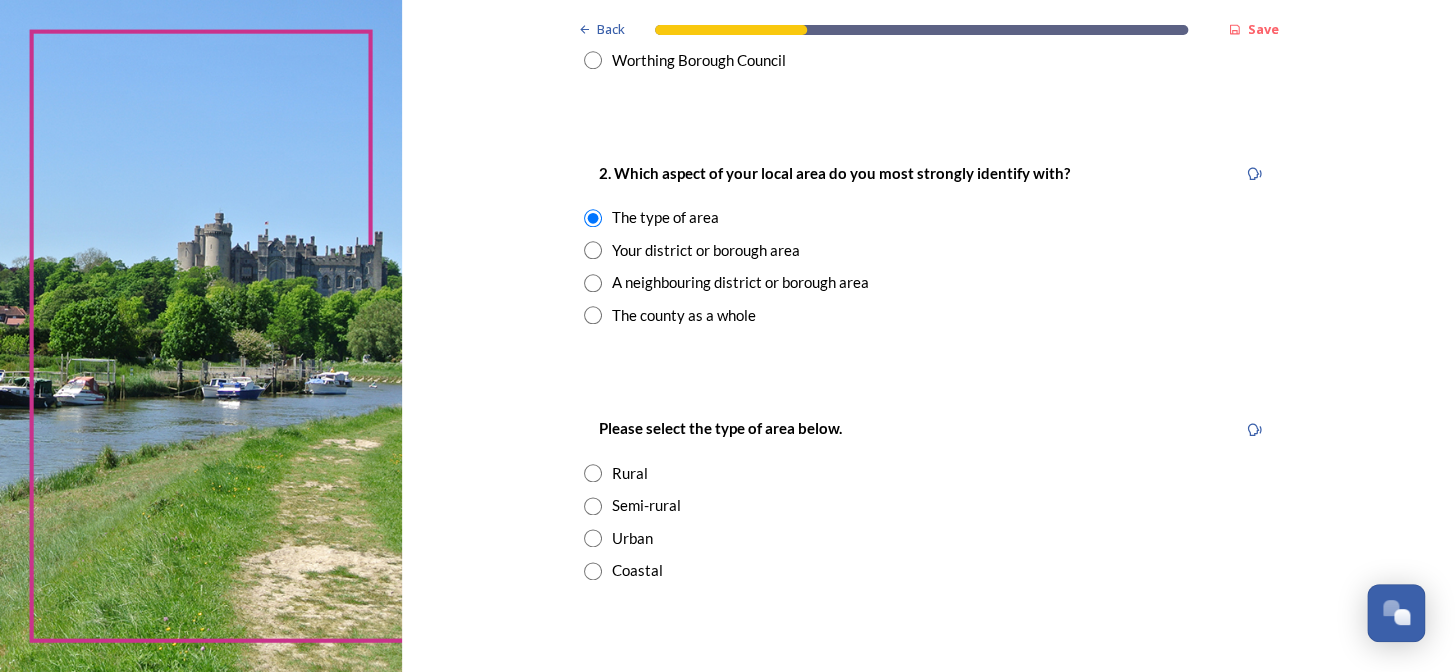 click at bounding box center (593, 506) 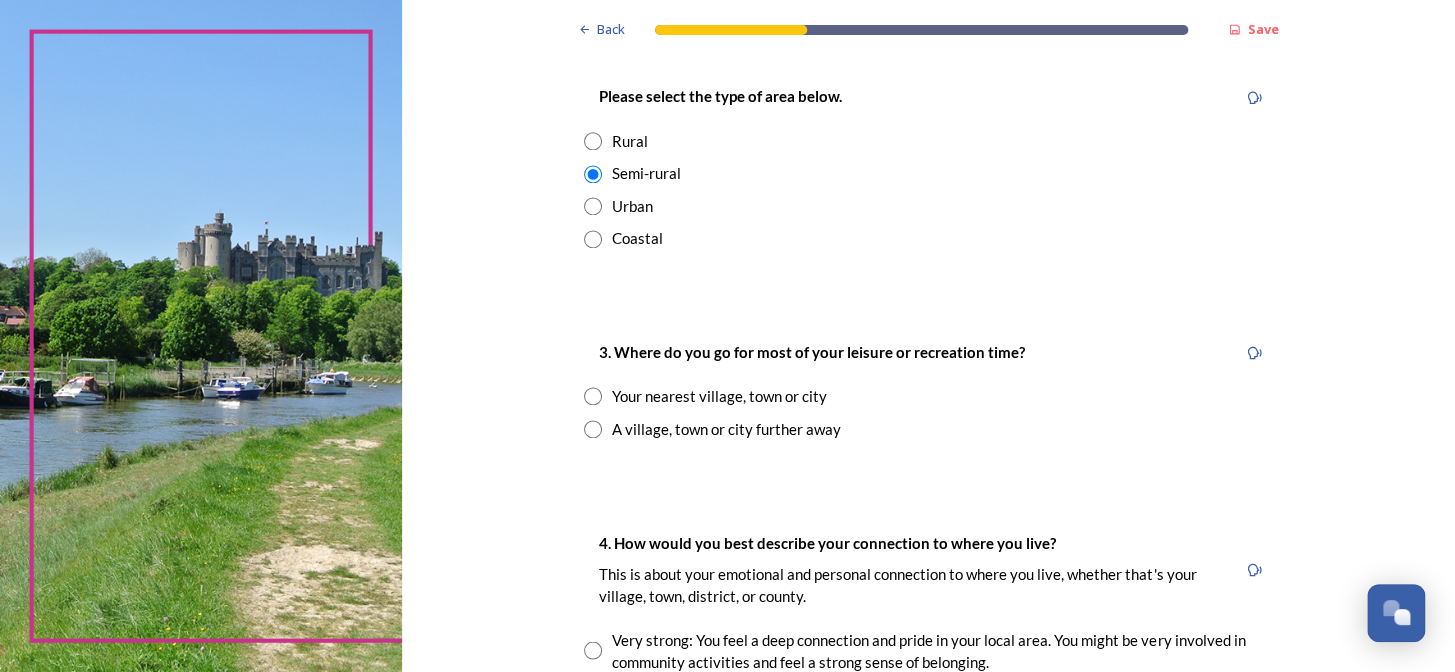 scroll, scrollTop: 1090, scrollLeft: 0, axis: vertical 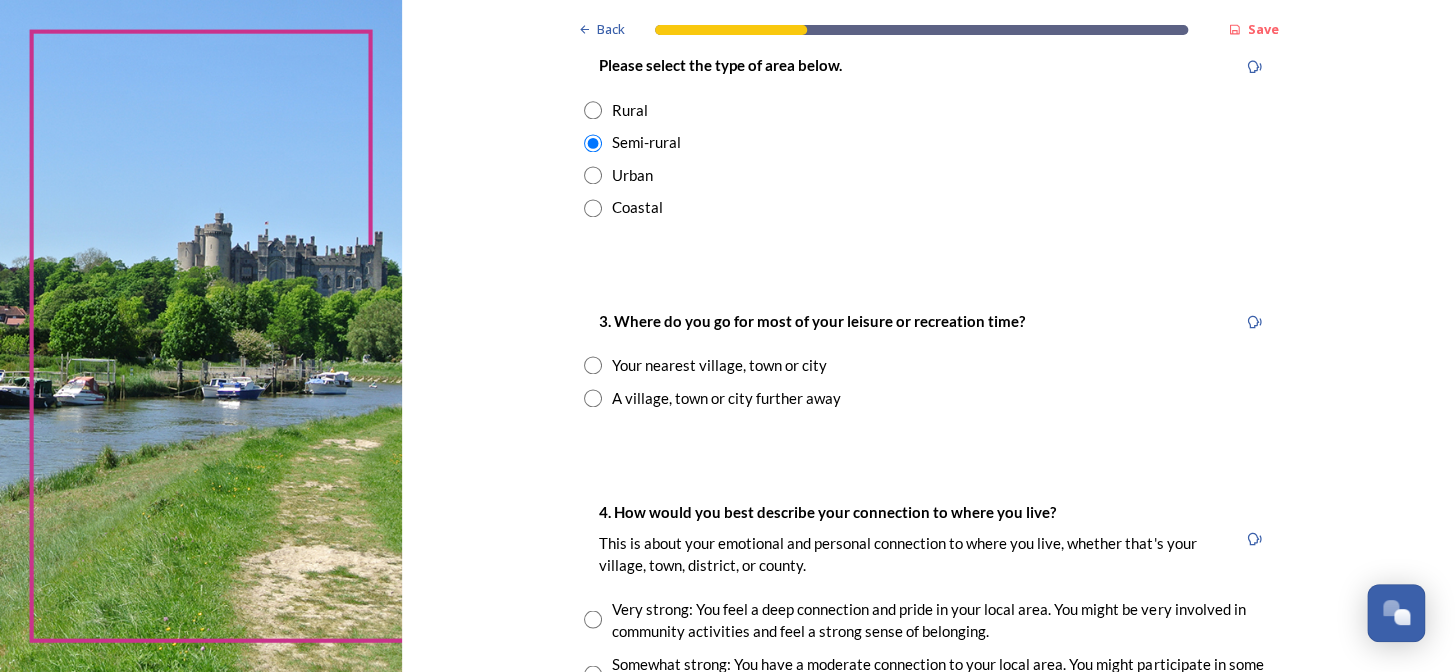 click at bounding box center (593, 365) 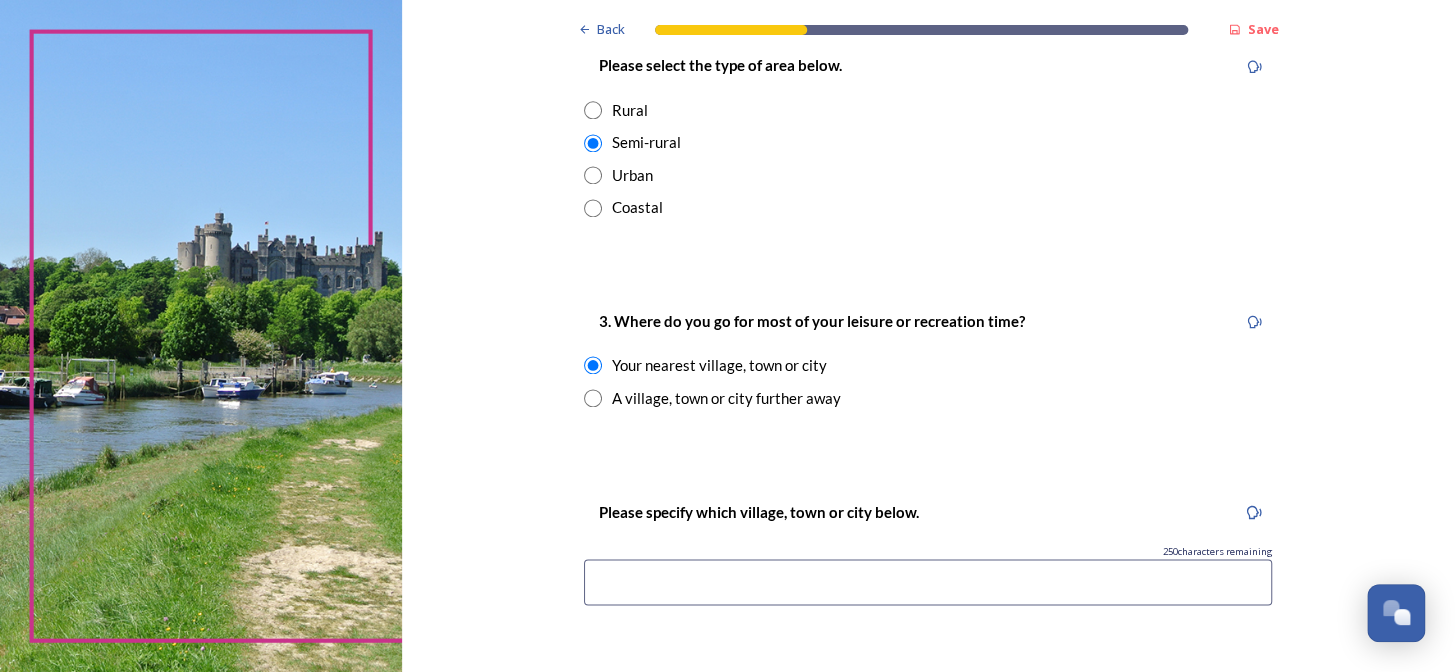 click at bounding box center (928, 582) 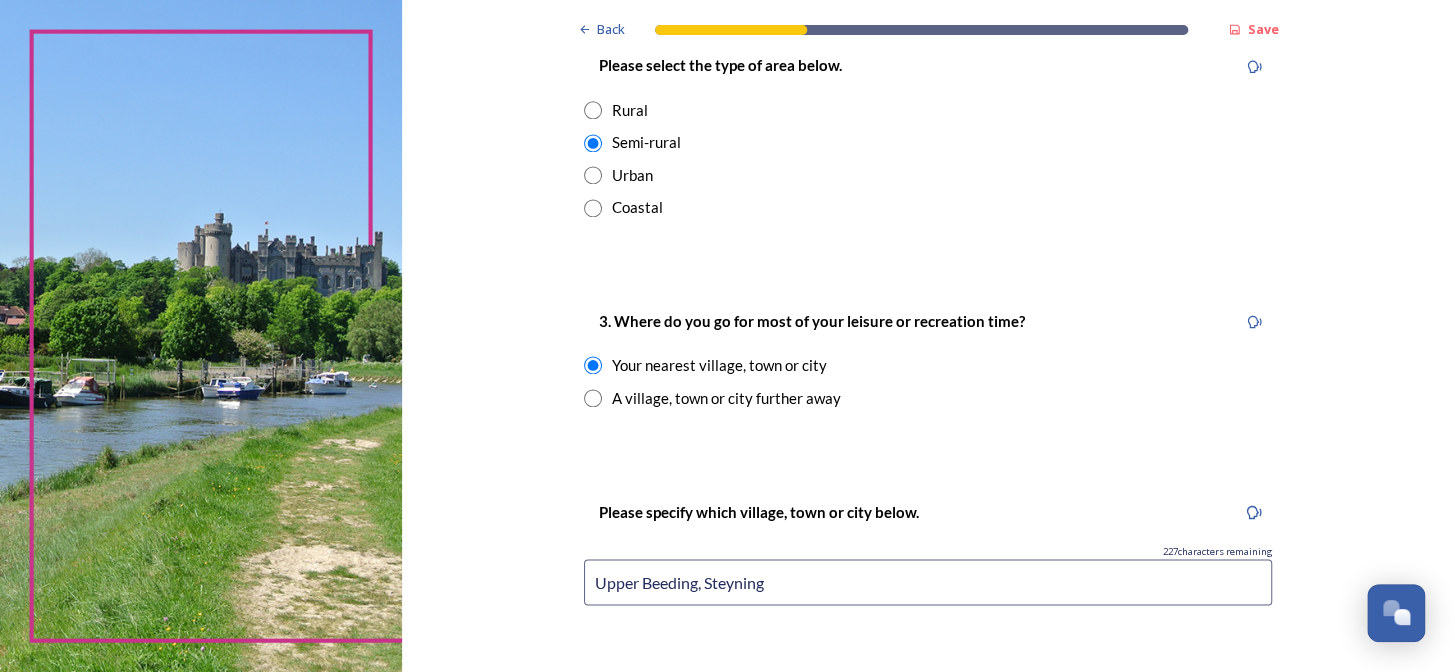 click on "Upper Beeding, Steyning" at bounding box center [928, 582] 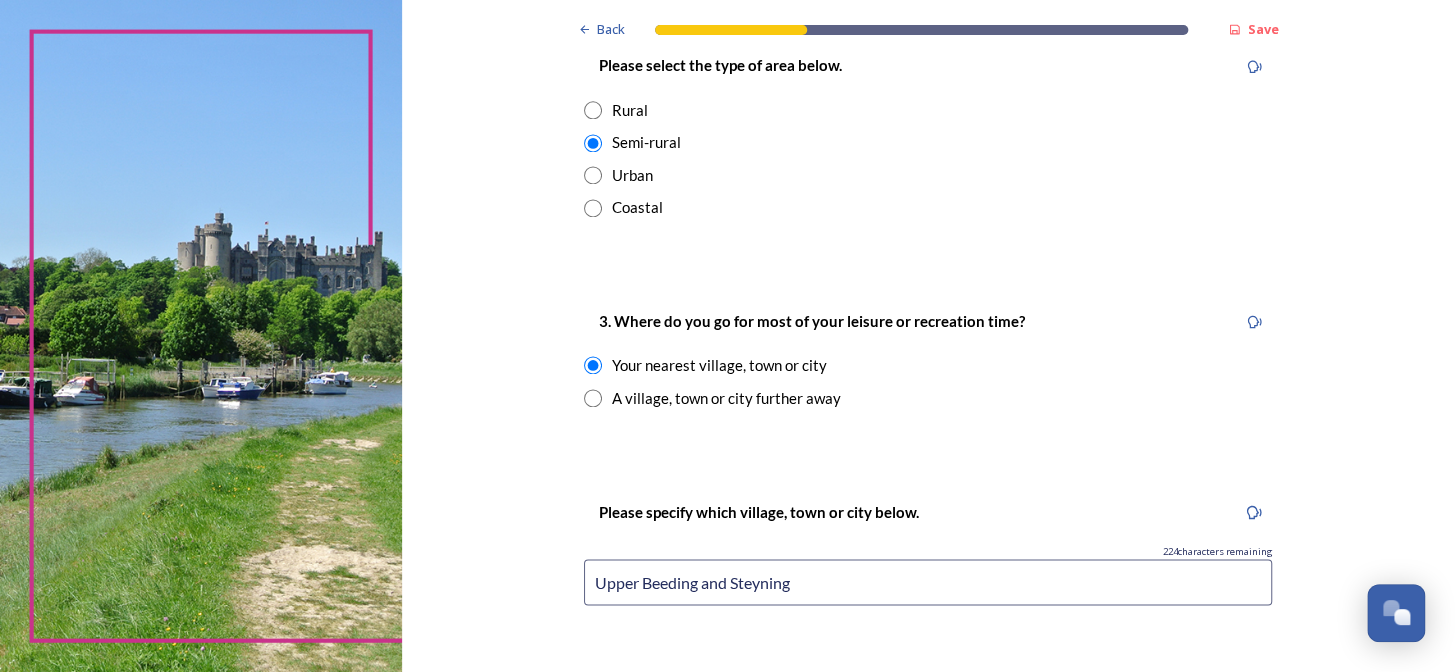 click on "Upper Beeding and Steyning" at bounding box center (928, 582) 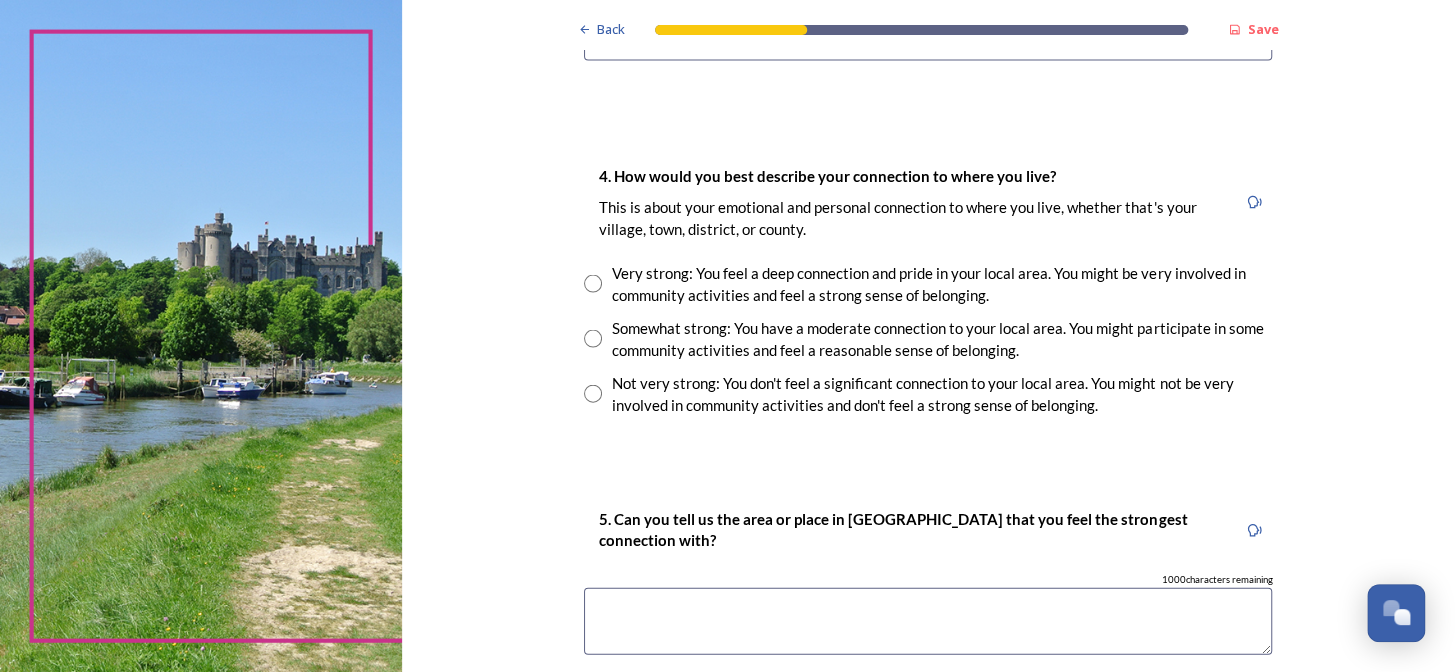 scroll, scrollTop: 1636, scrollLeft: 0, axis: vertical 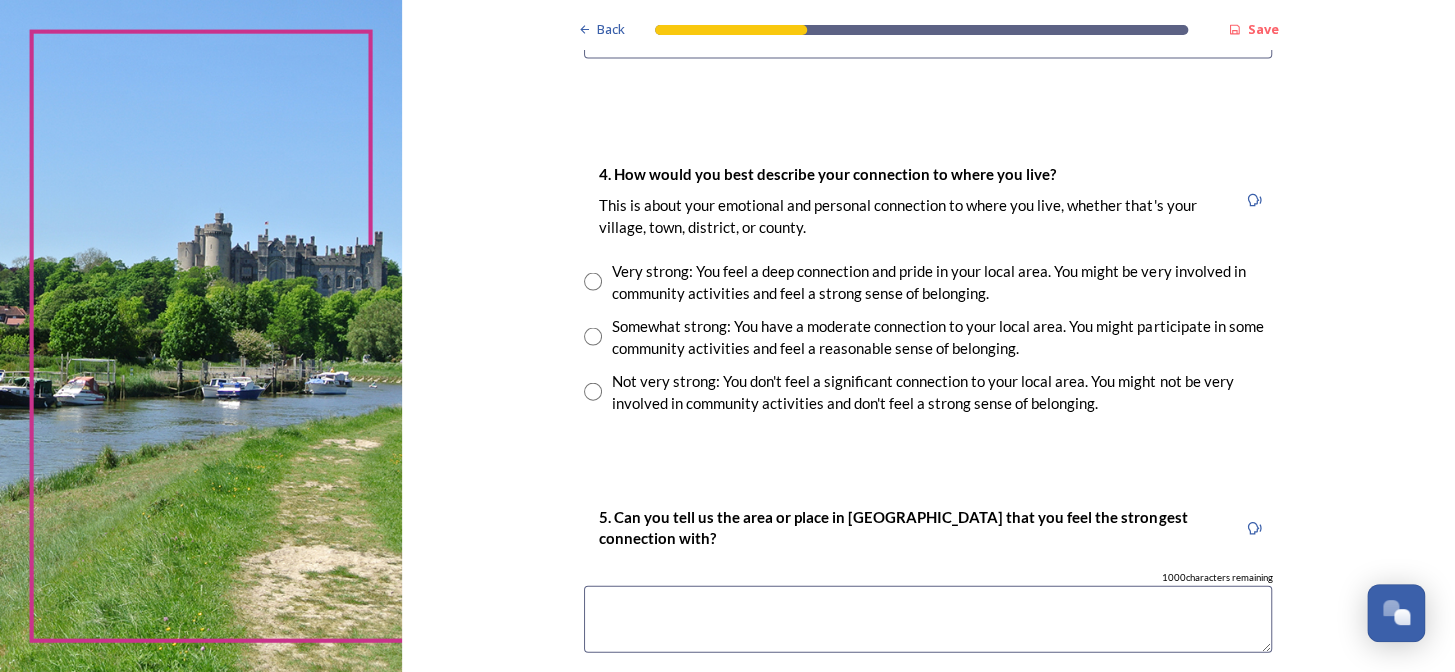 type on "Upper Beeding and Steyning" 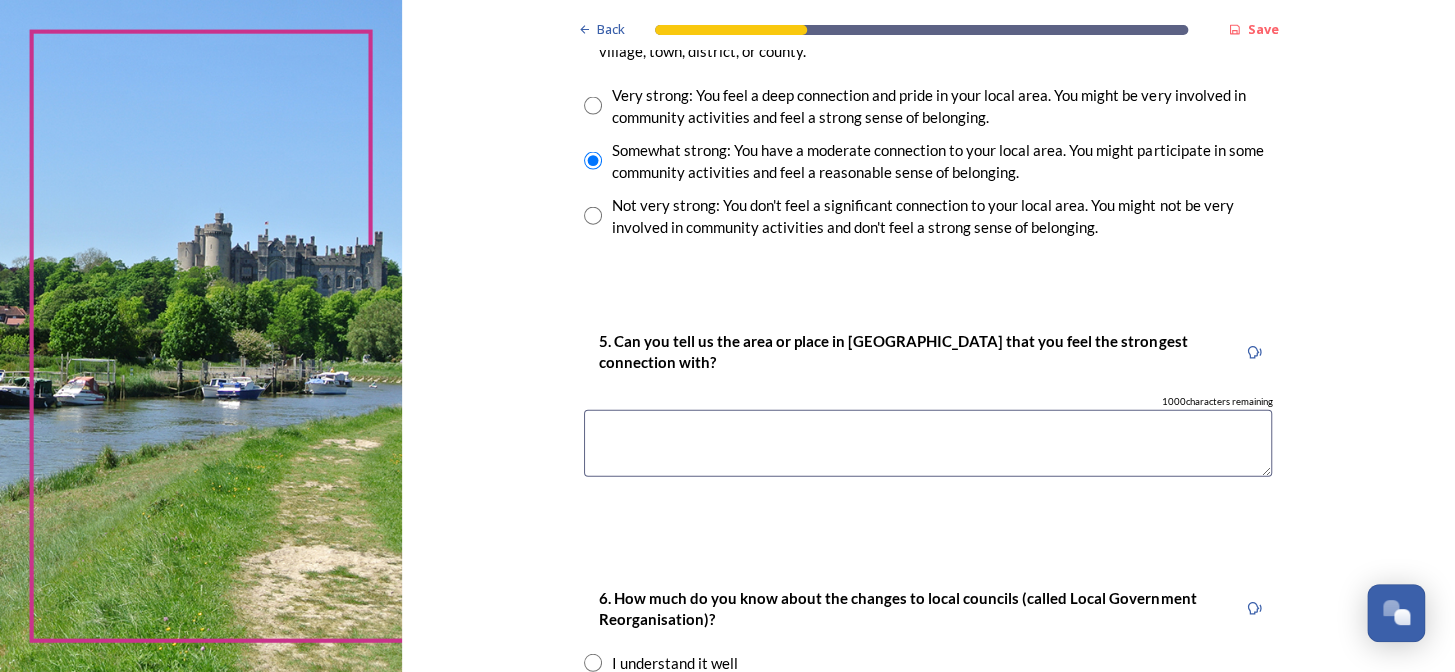 scroll, scrollTop: 1818, scrollLeft: 0, axis: vertical 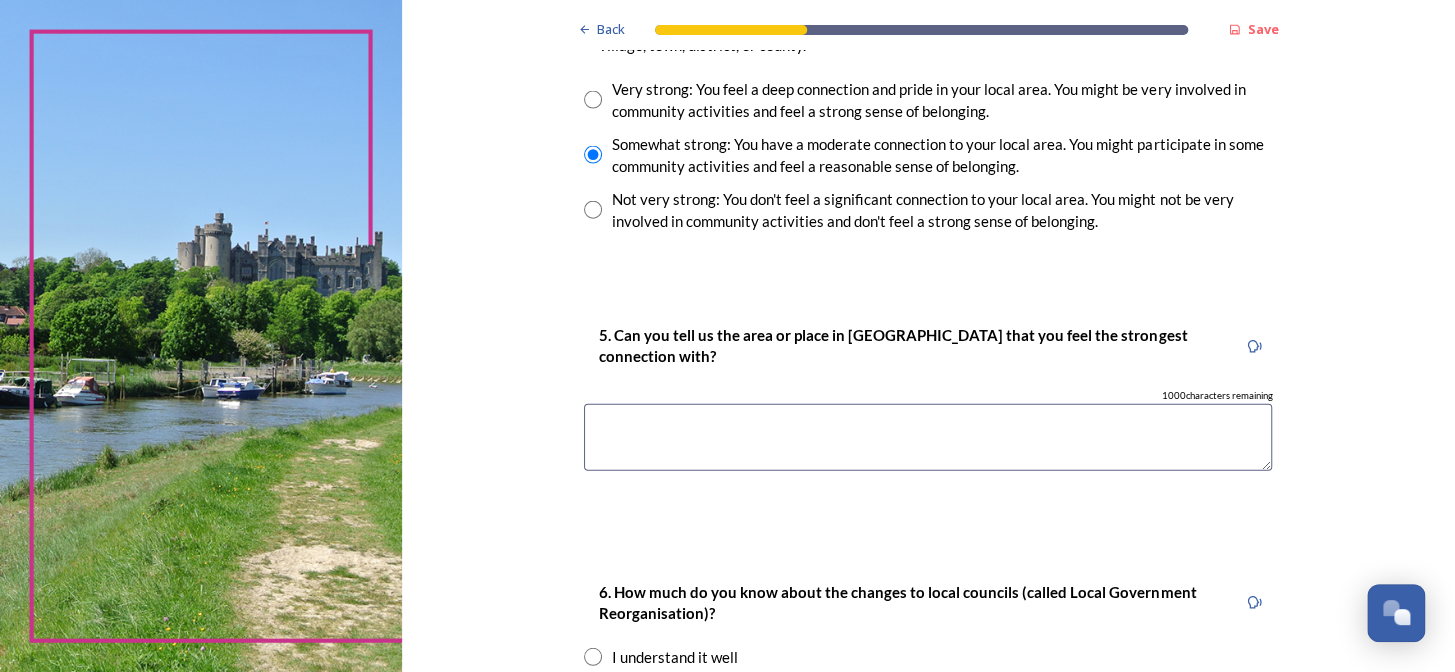 click at bounding box center (928, 437) 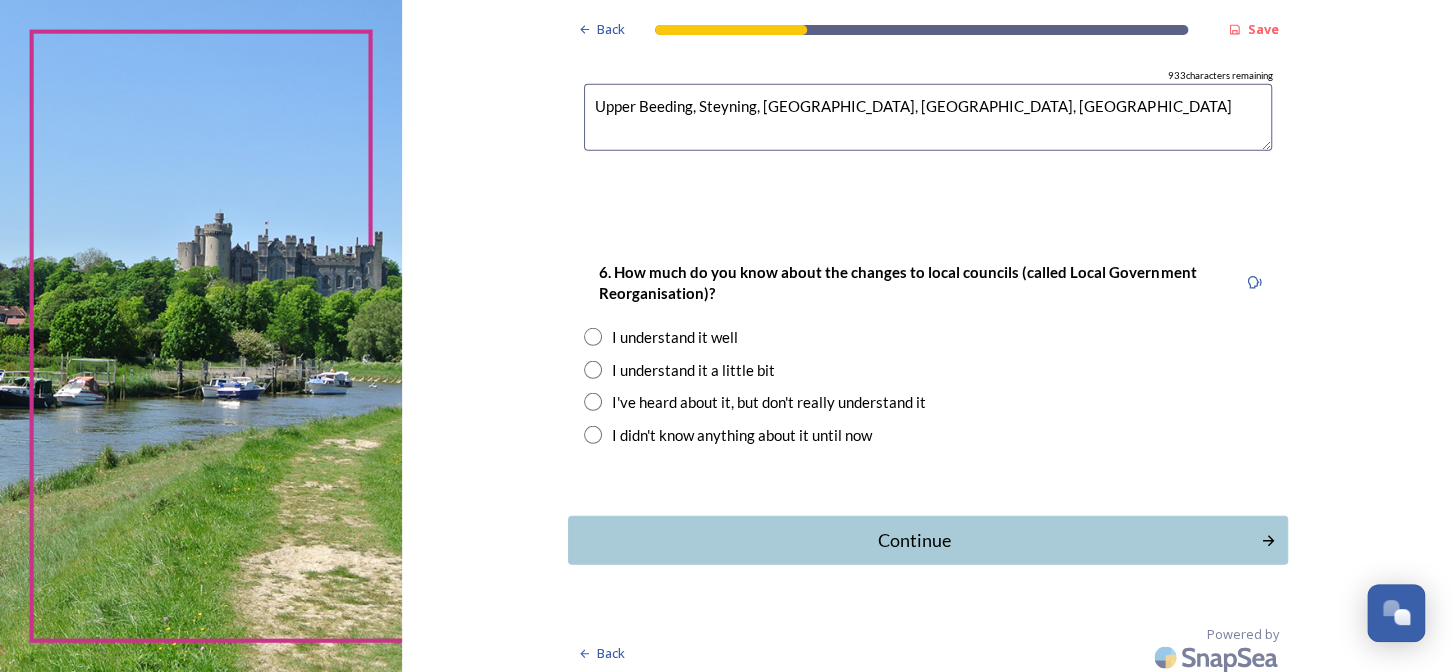 scroll, scrollTop: 2147, scrollLeft: 0, axis: vertical 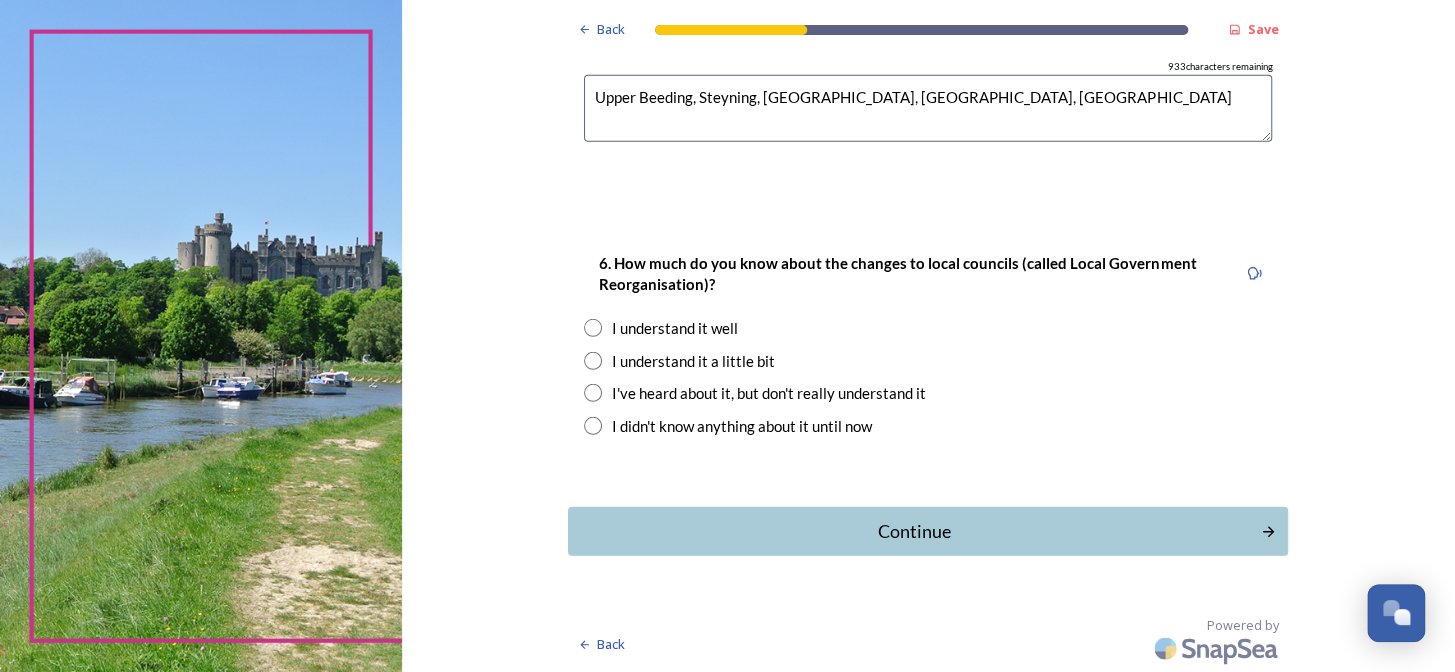type on "Upper Beeding, Steyning, [GEOGRAPHIC_DATA], [GEOGRAPHIC_DATA], [GEOGRAPHIC_DATA]" 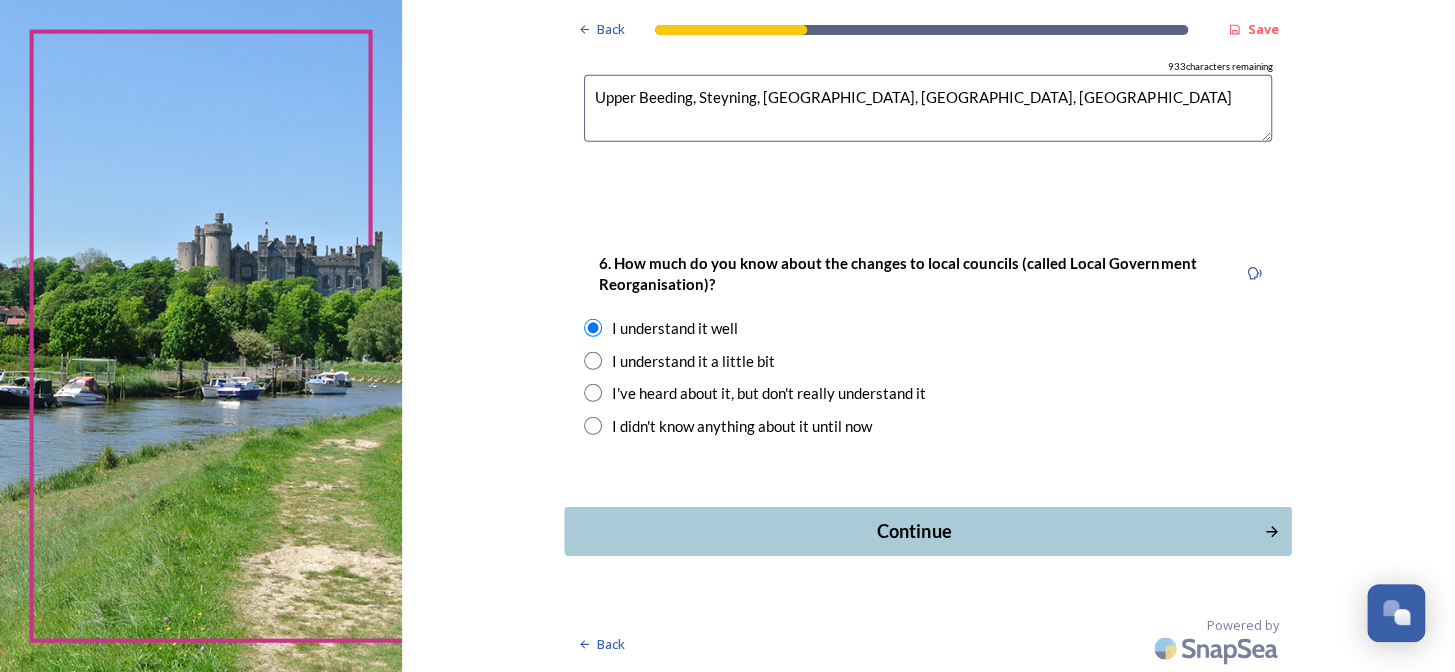 click on "Continue" at bounding box center [928, 531] 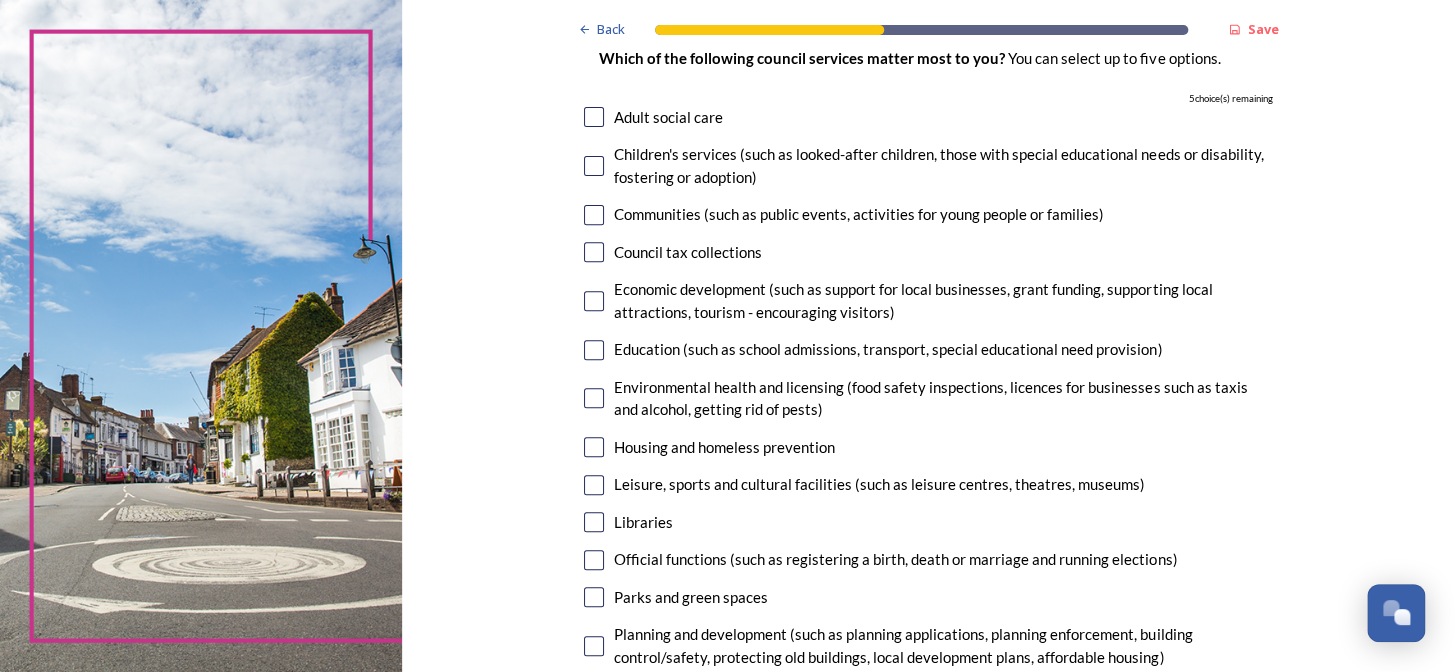 scroll, scrollTop: 181, scrollLeft: 0, axis: vertical 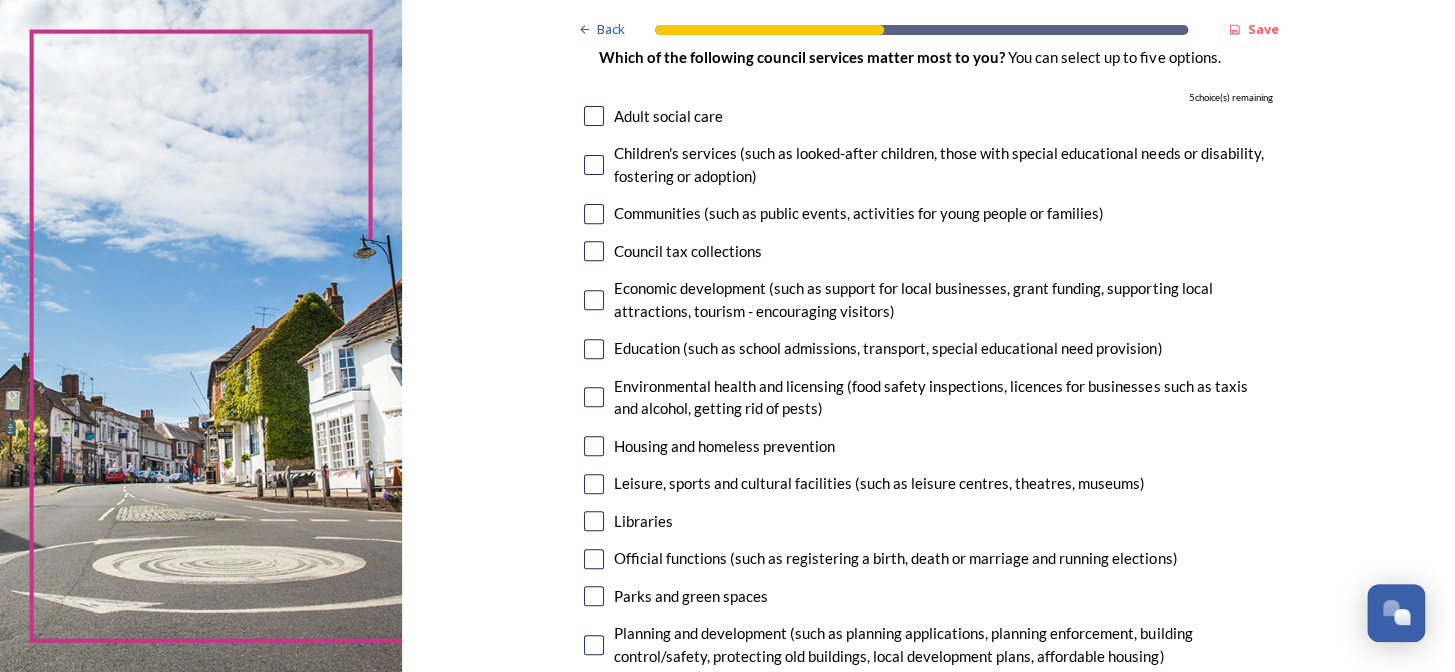 click at bounding box center (594, 484) 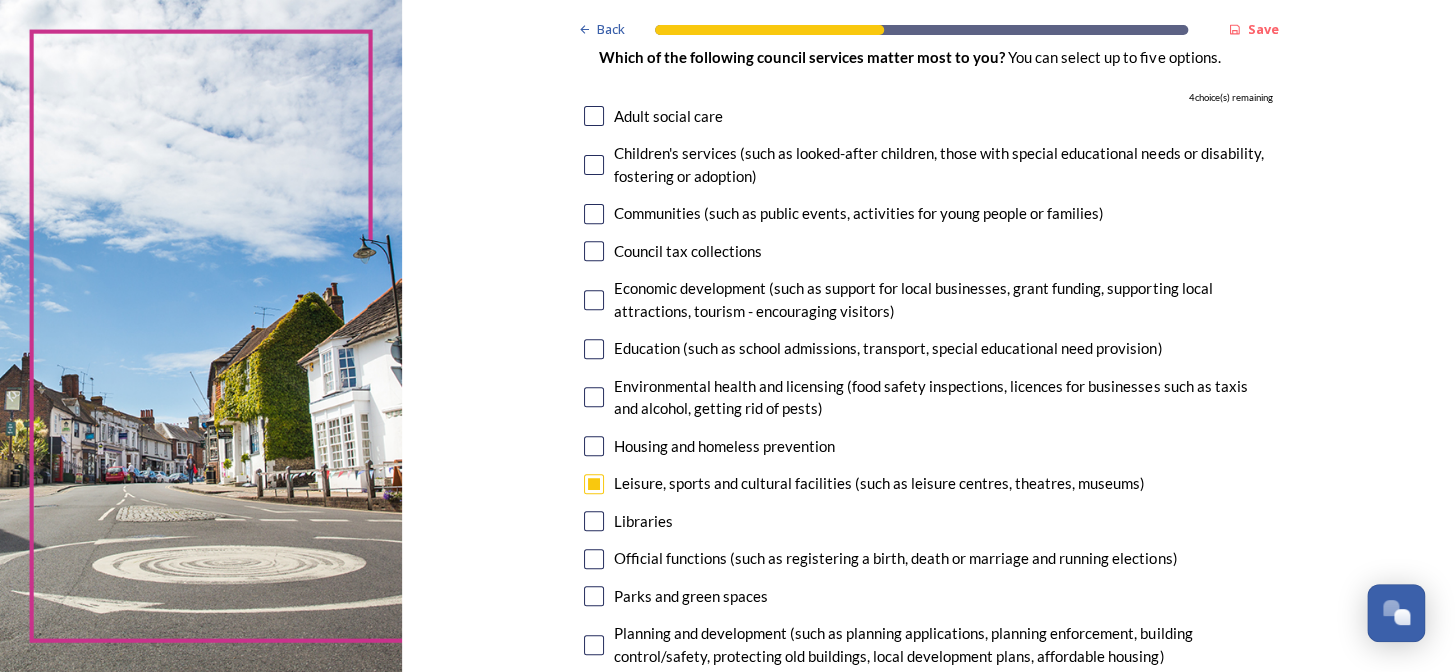 click at bounding box center (594, 300) 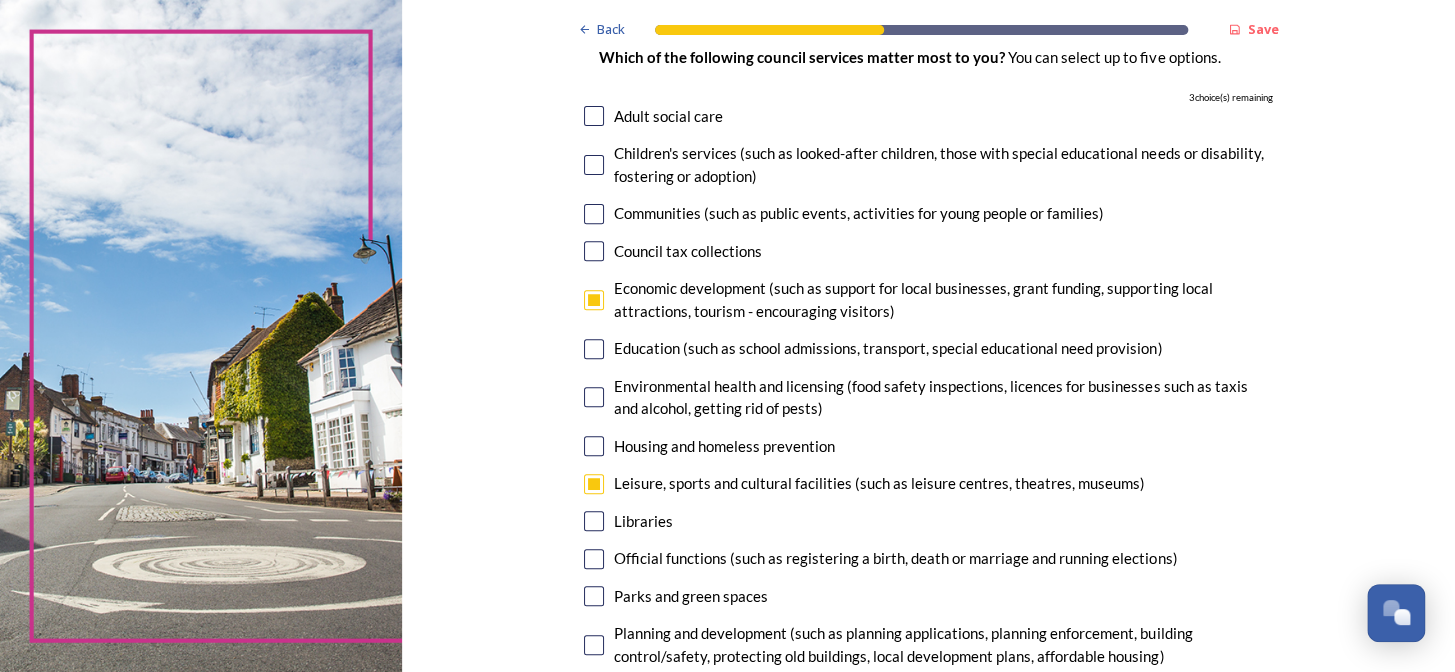 click at bounding box center (594, 214) 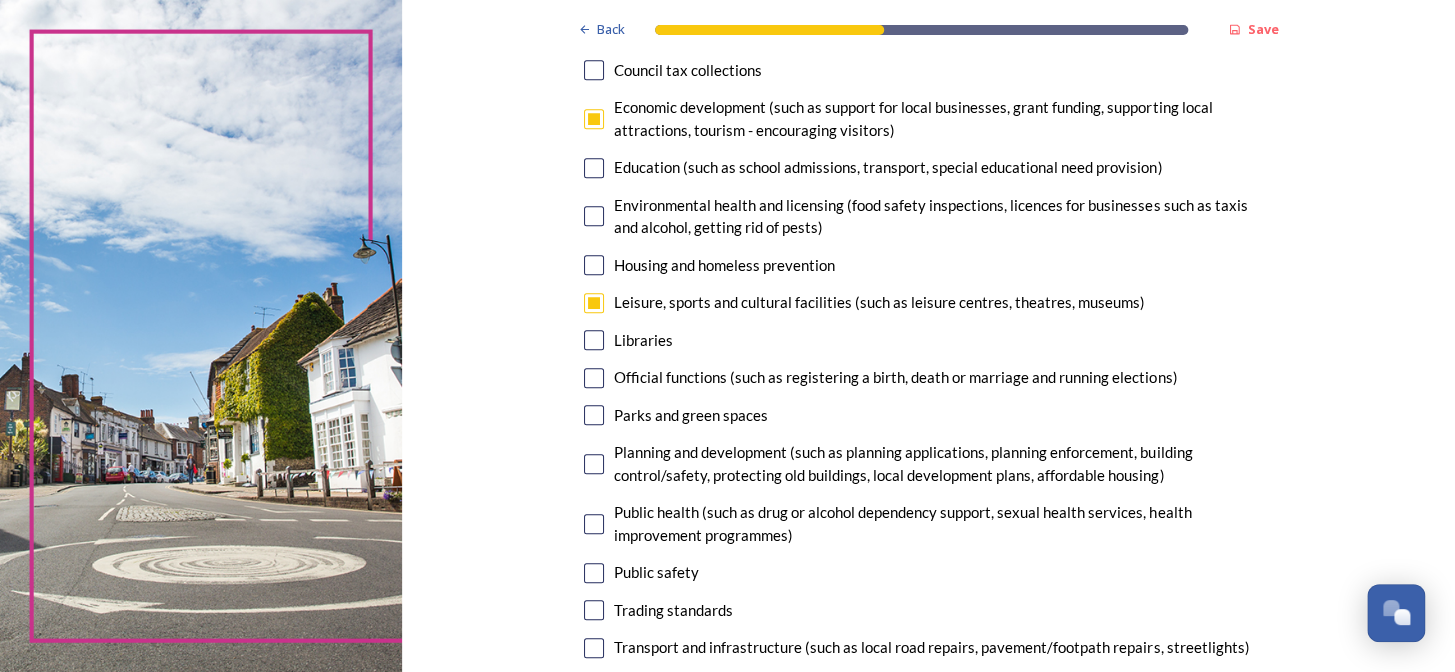 scroll, scrollTop: 363, scrollLeft: 0, axis: vertical 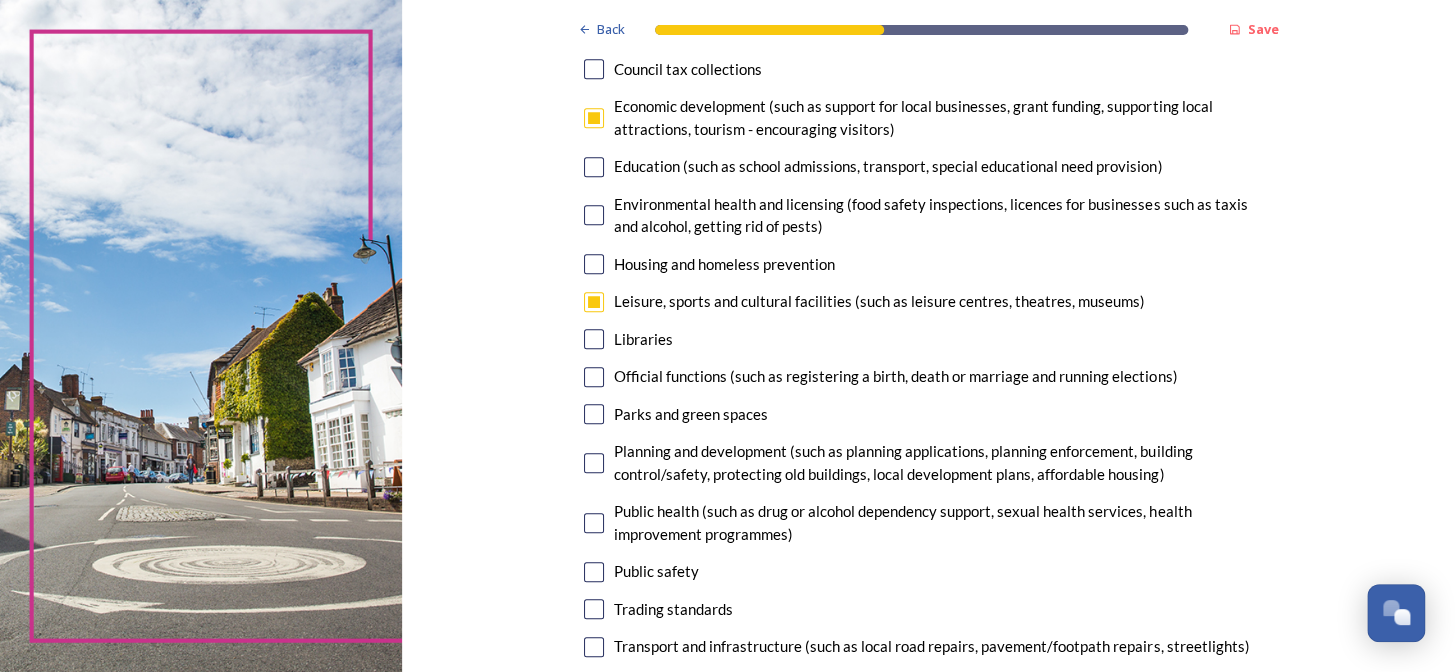 click at bounding box center (594, 414) 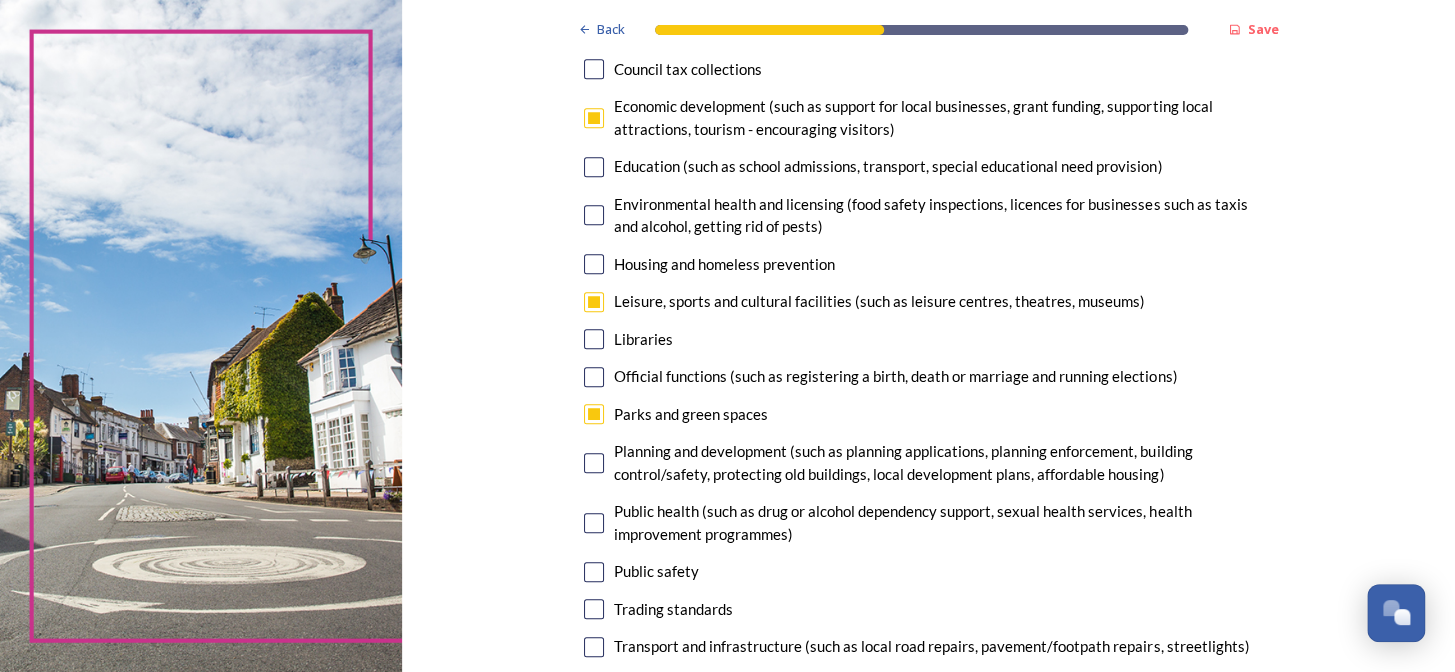 click at bounding box center (594, 463) 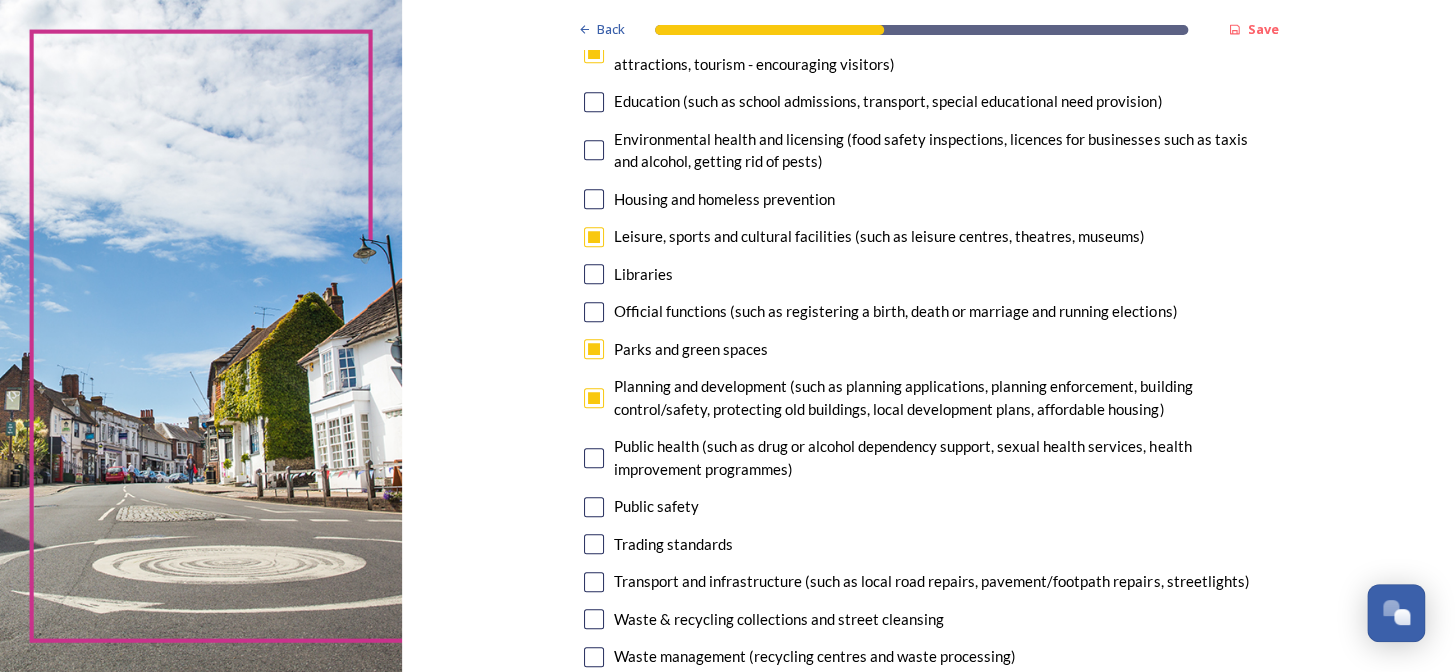 scroll, scrollTop: 636, scrollLeft: 0, axis: vertical 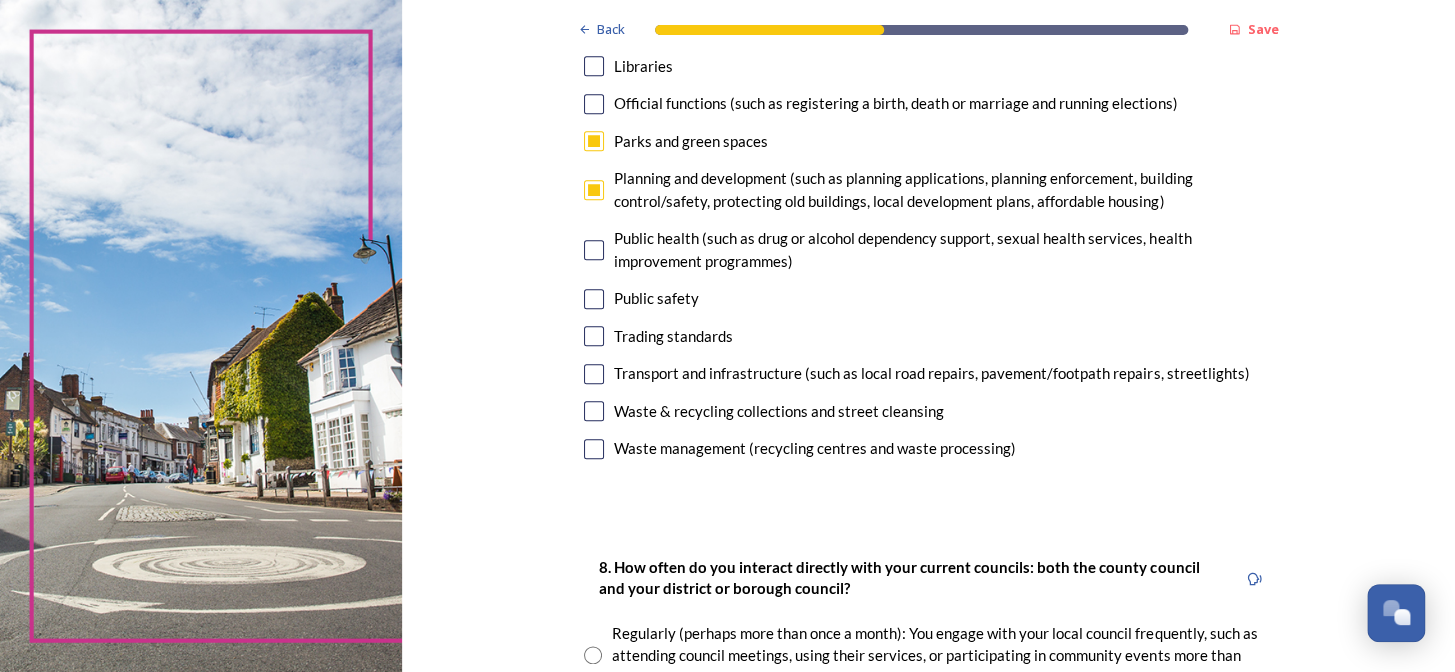 click at bounding box center (594, 411) 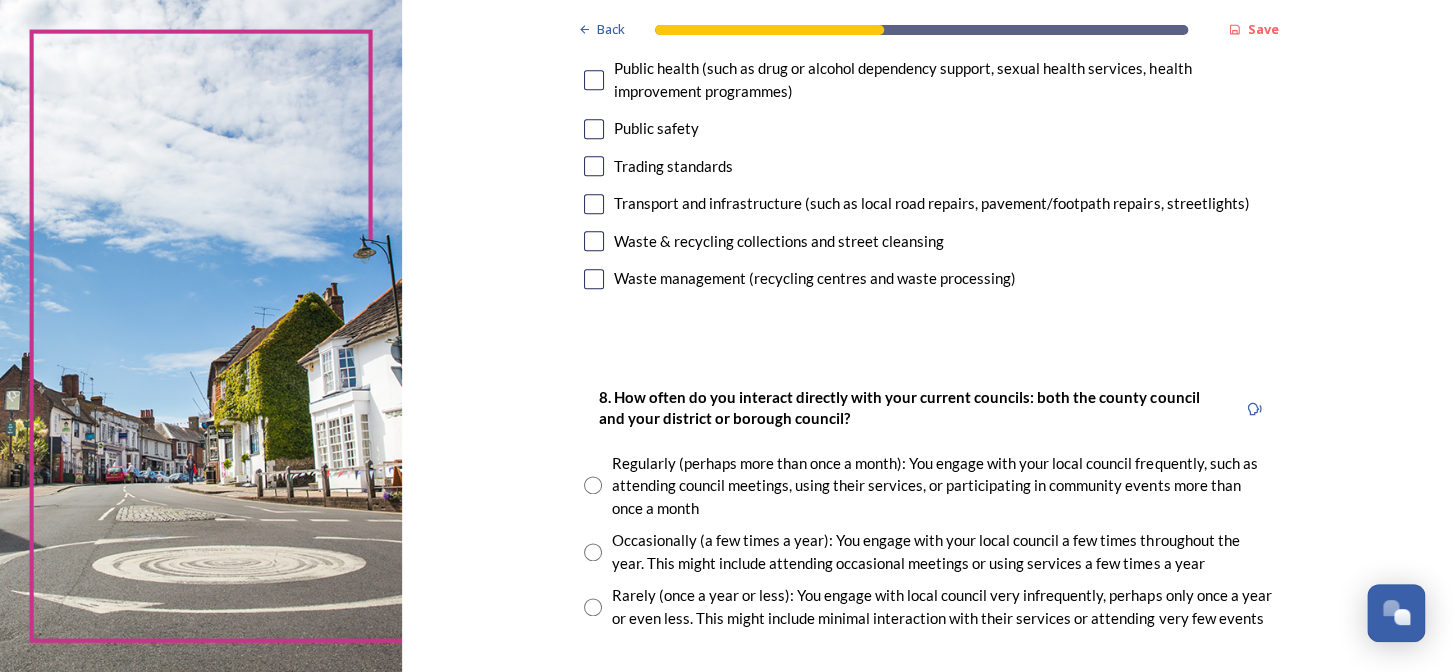 scroll, scrollTop: 909, scrollLeft: 0, axis: vertical 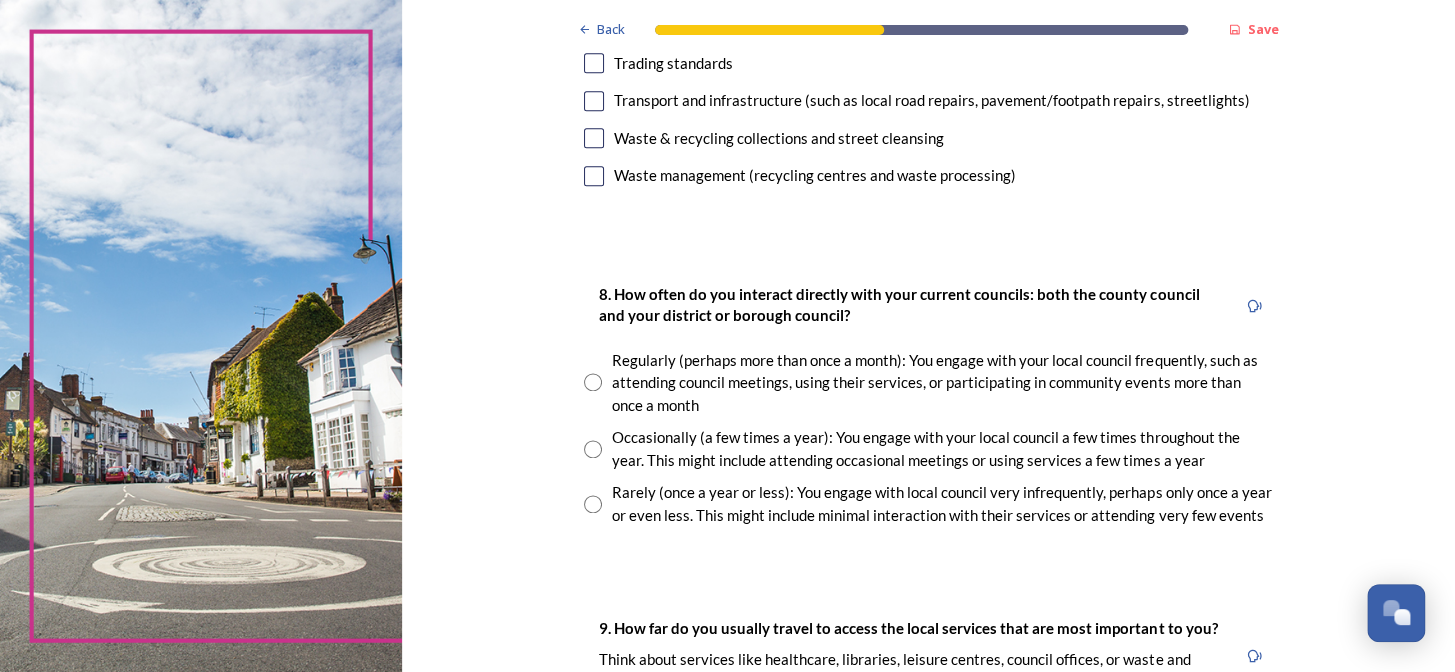 click on "Rarely (once a year or less): You engage with local council very infrequently, perhaps only once a year or even less. This might include minimal interaction with their services or attending very few events" at bounding box center (928, 503) 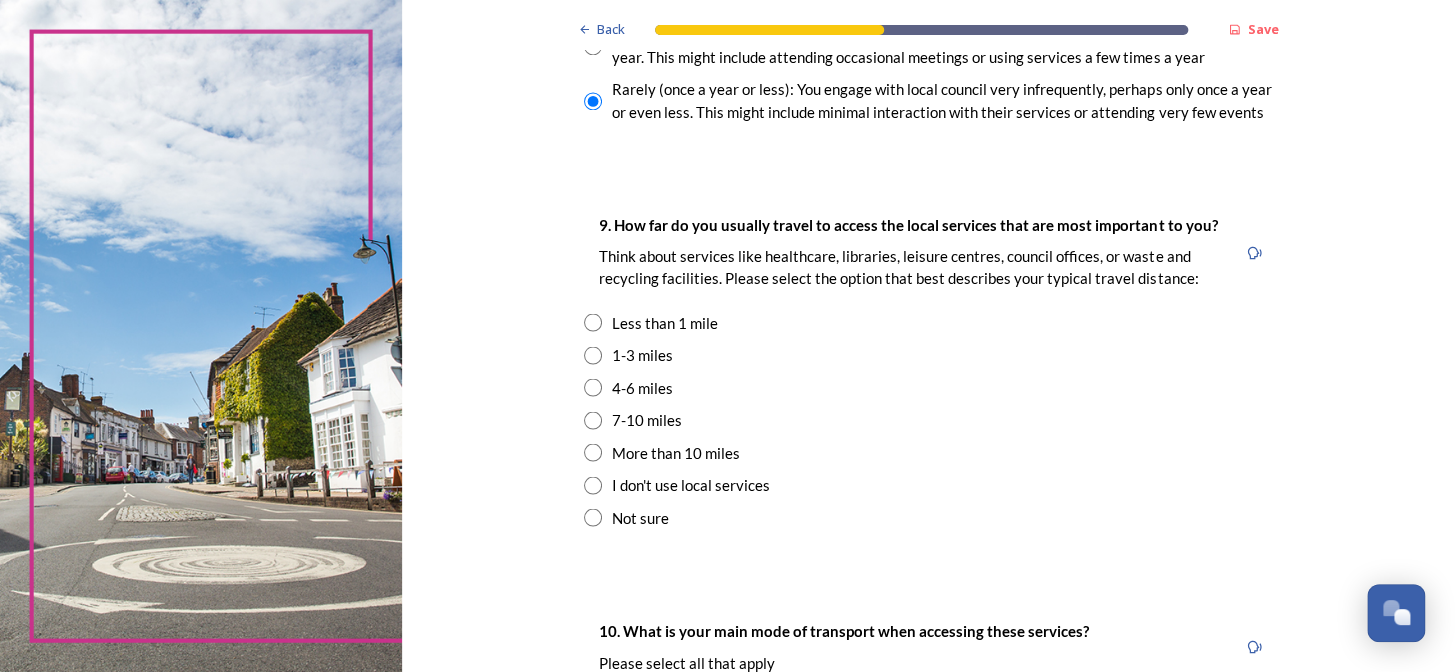 scroll, scrollTop: 1454, scrollLeft: 0, axis: vertical 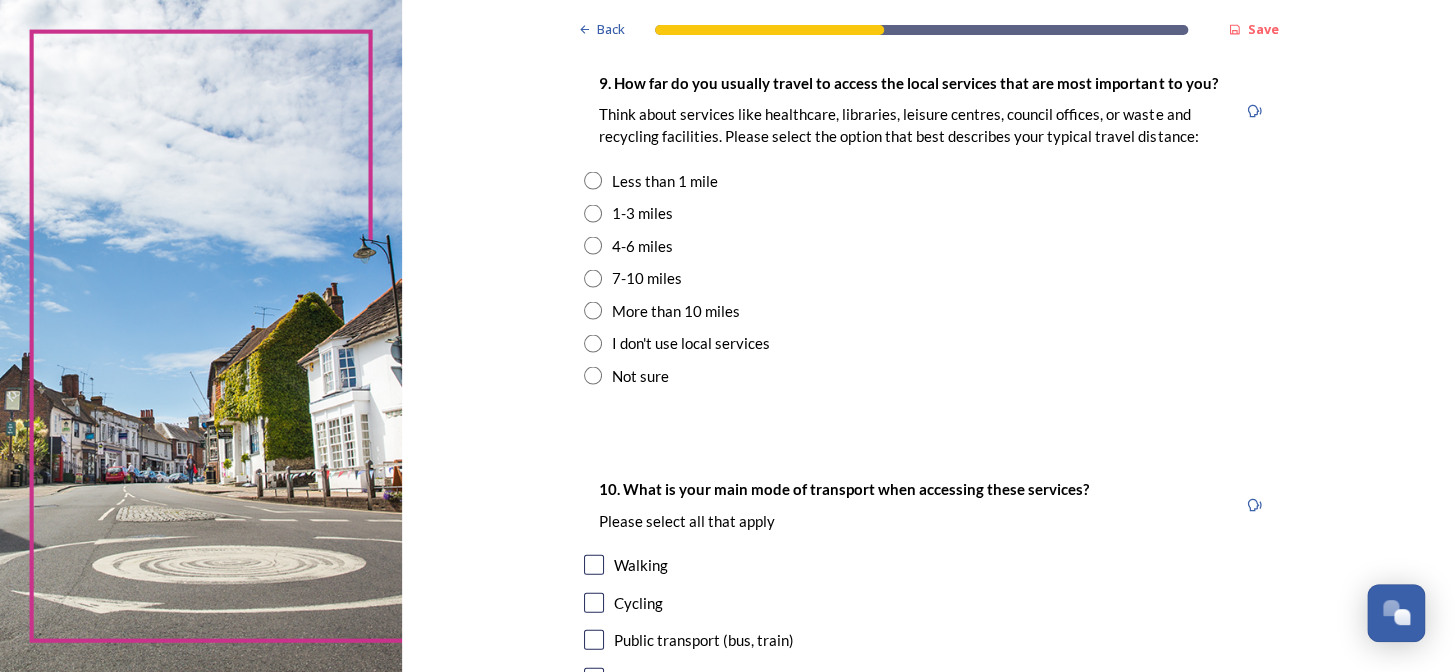 click at bounding box center (593, 245) 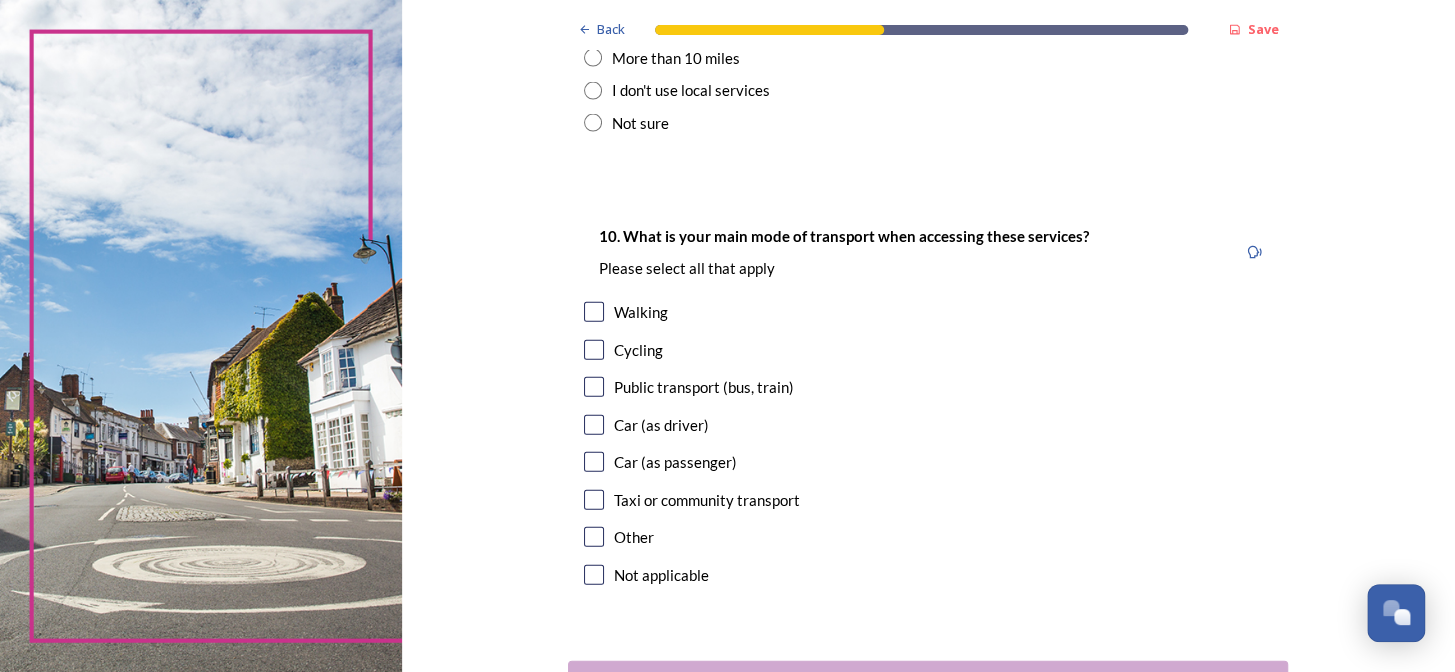 scroll, scrollTop: 1727, scrollLeft: 0, axis: vertical 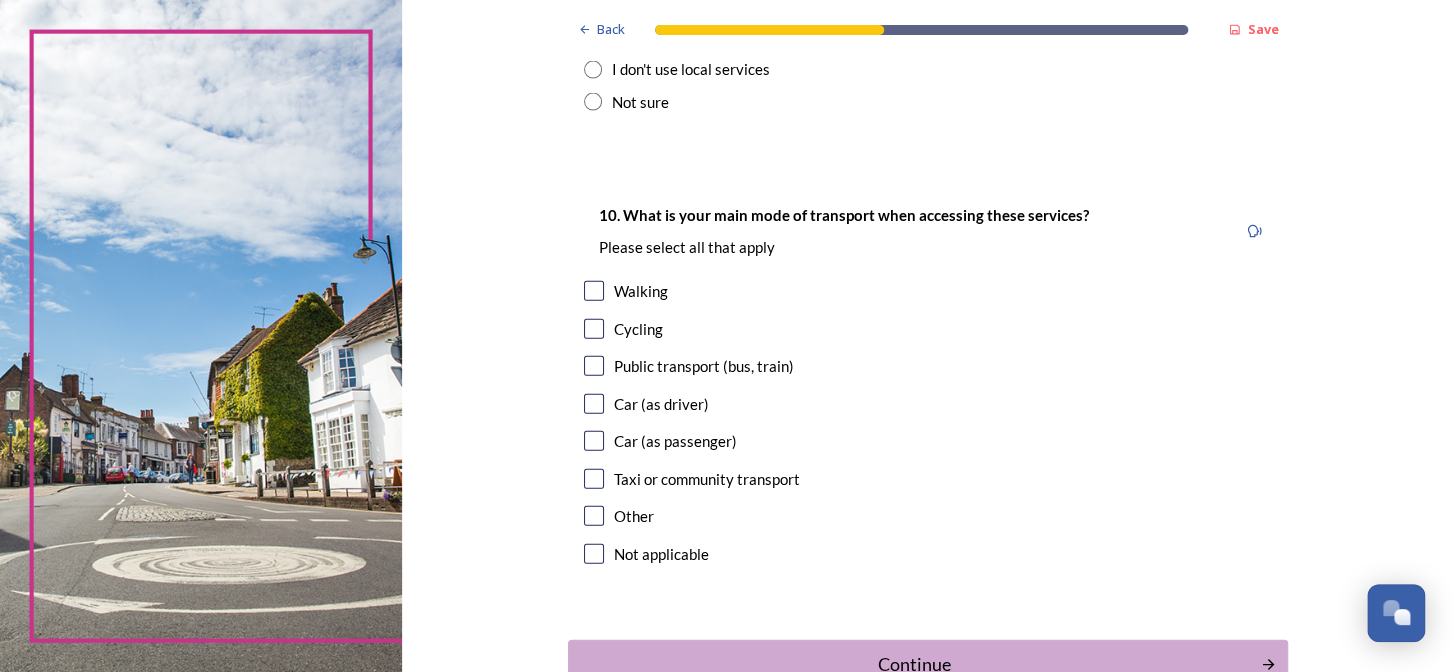click at bounding box center [594, 404] 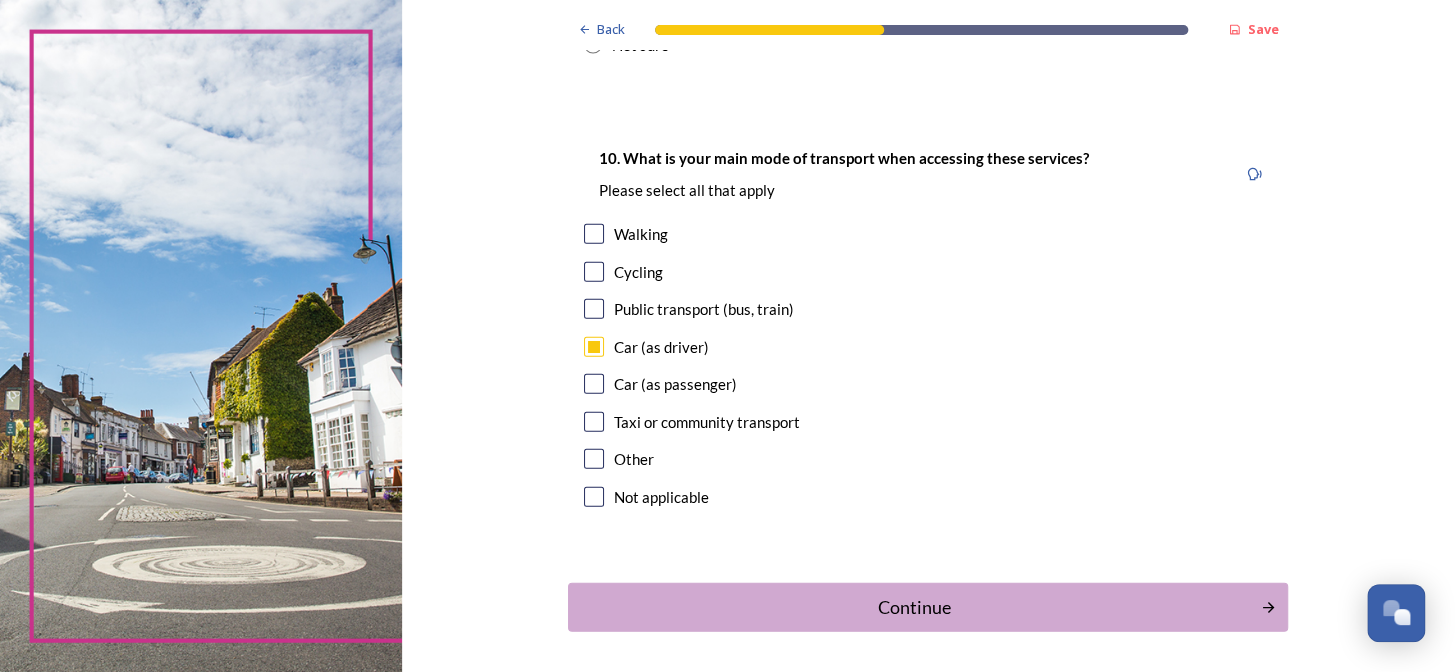 scroll, scrollTop: 1860, scrollLeft: 0, axis: vertical 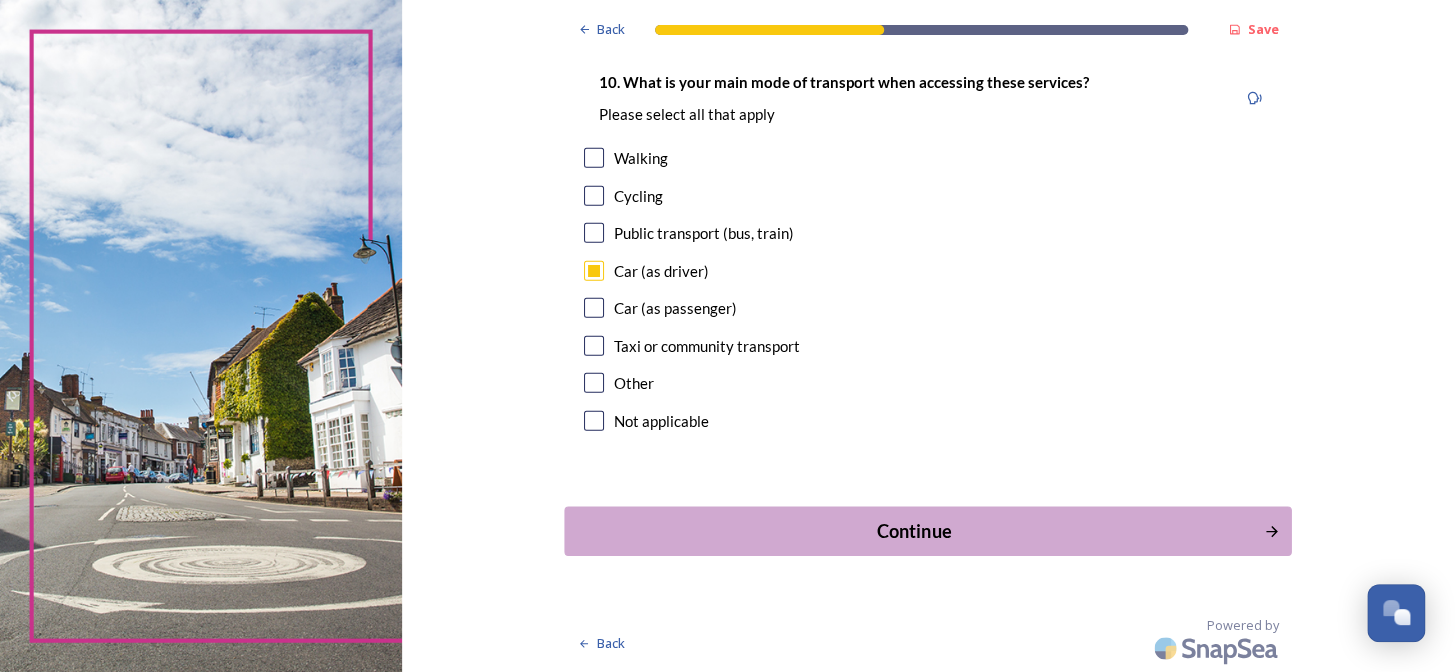 click on "Continue" at bounding box center [914, 531] 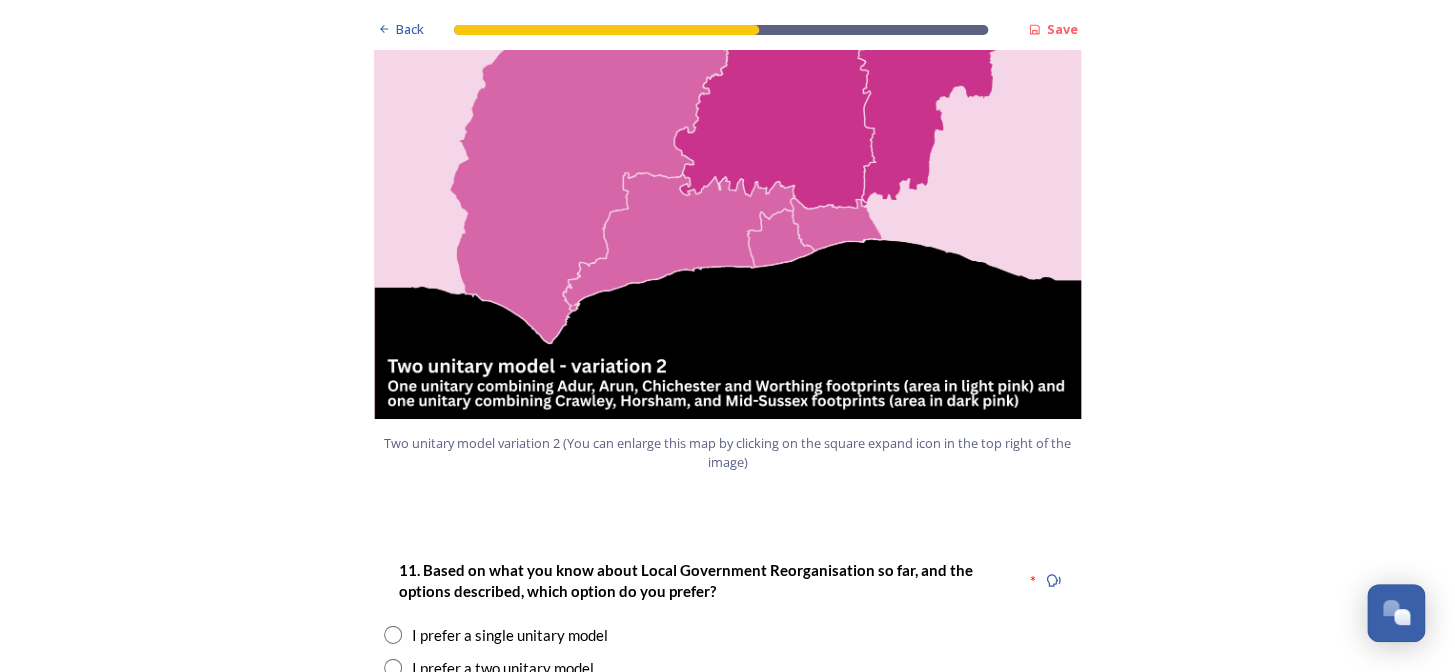 scroll, scrollTop: 2272, scrollLeft: 0, axis: vertical 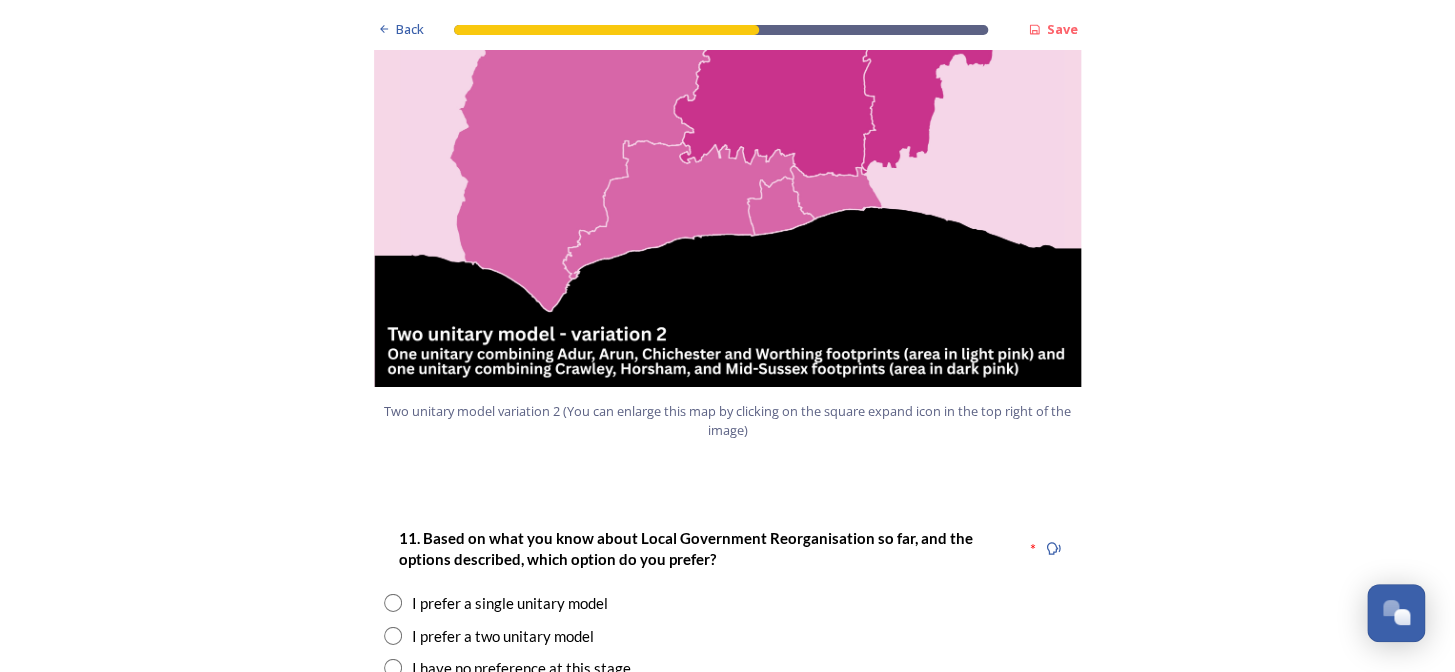 click at bounding box center (393, 603) 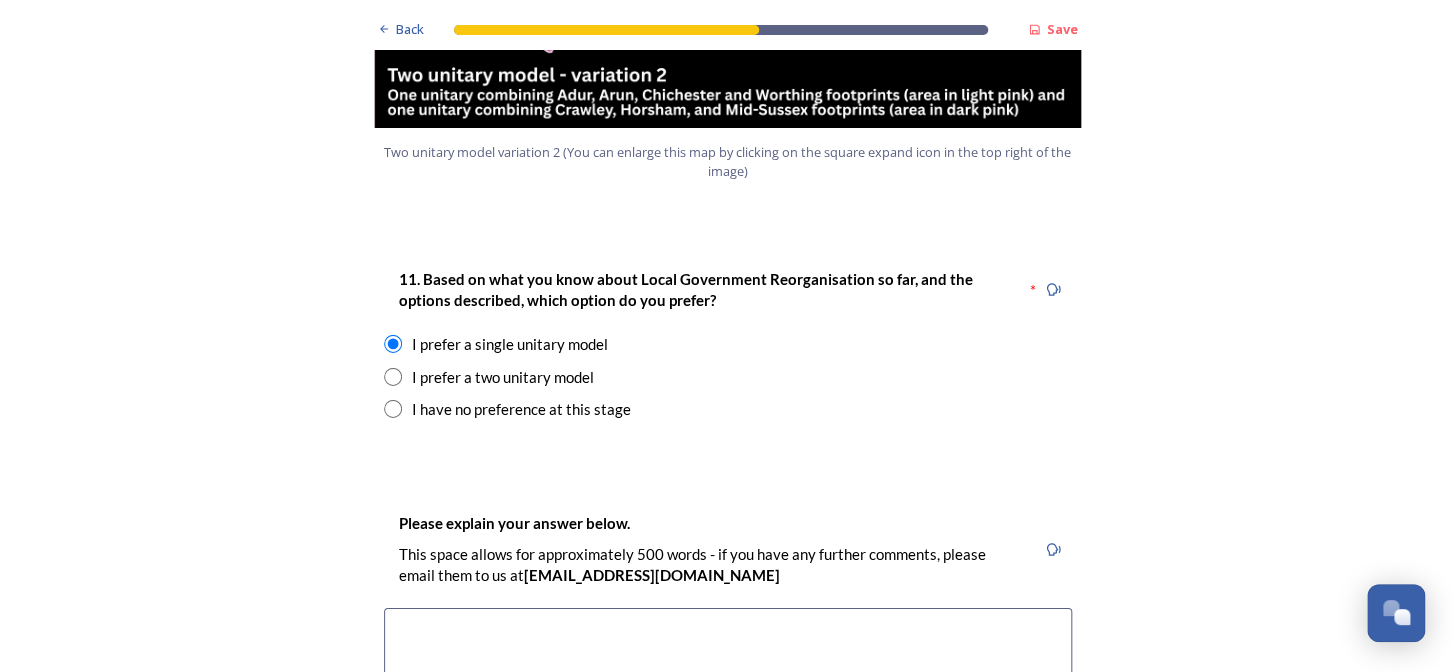 scroll, scrollTop: 2636, scrollLeft: 0, axis: vertical 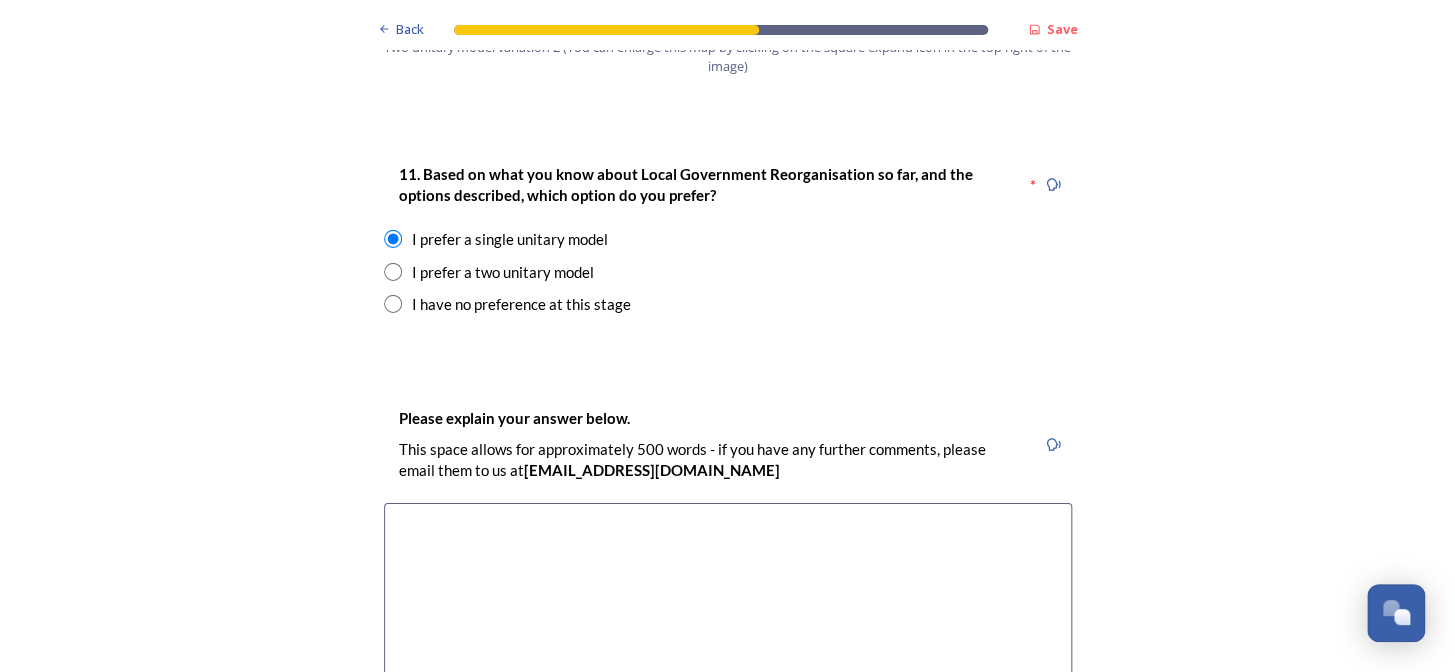 click at bounding box center (728, 615) 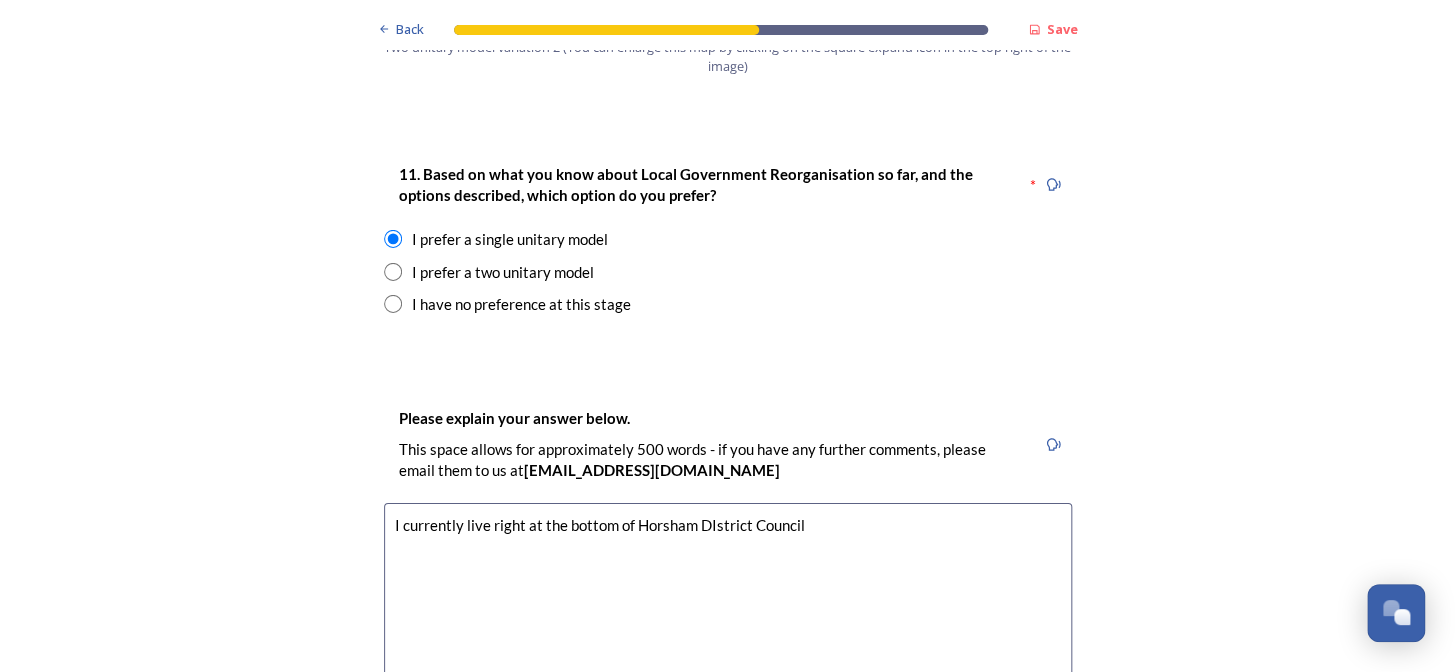 click on "I currently live right at the bottom of Horsham DIstrict Council" at bounding box center [728, 615] 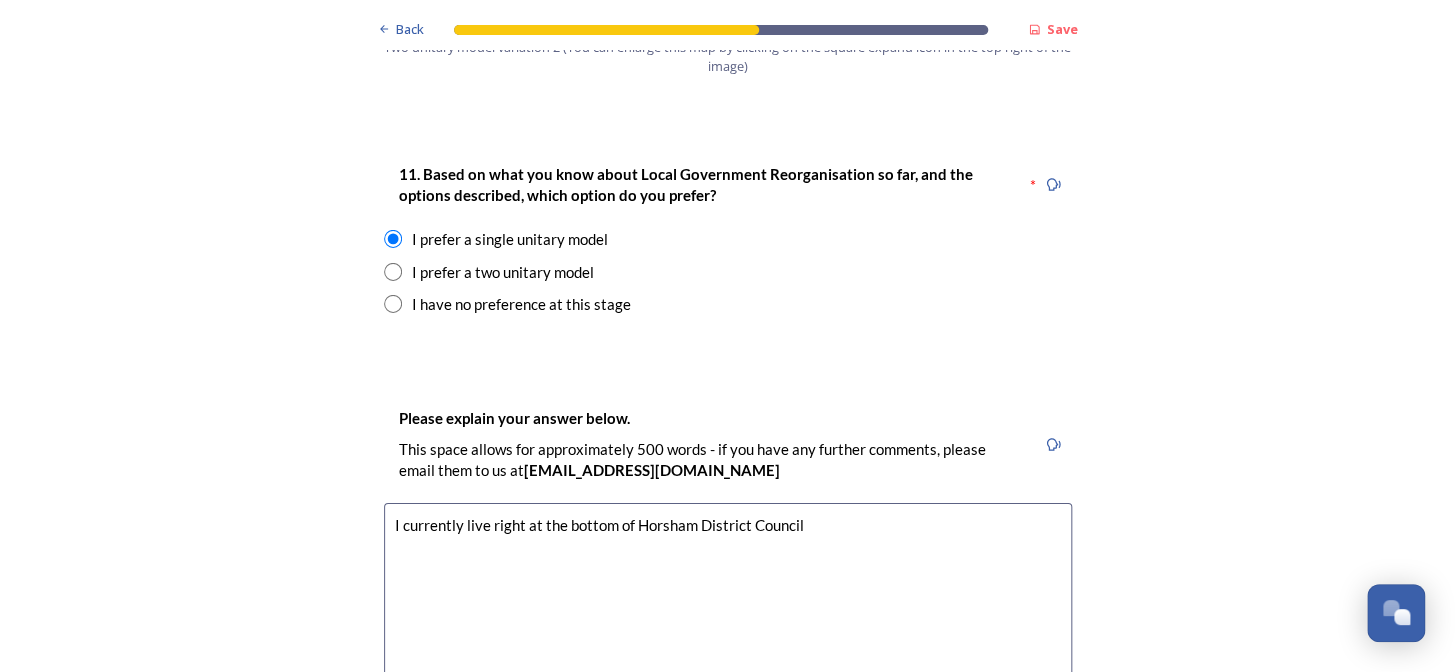 click on "I currently live right at the bottom of Horsham District Council" at bounding box center (728, 615) 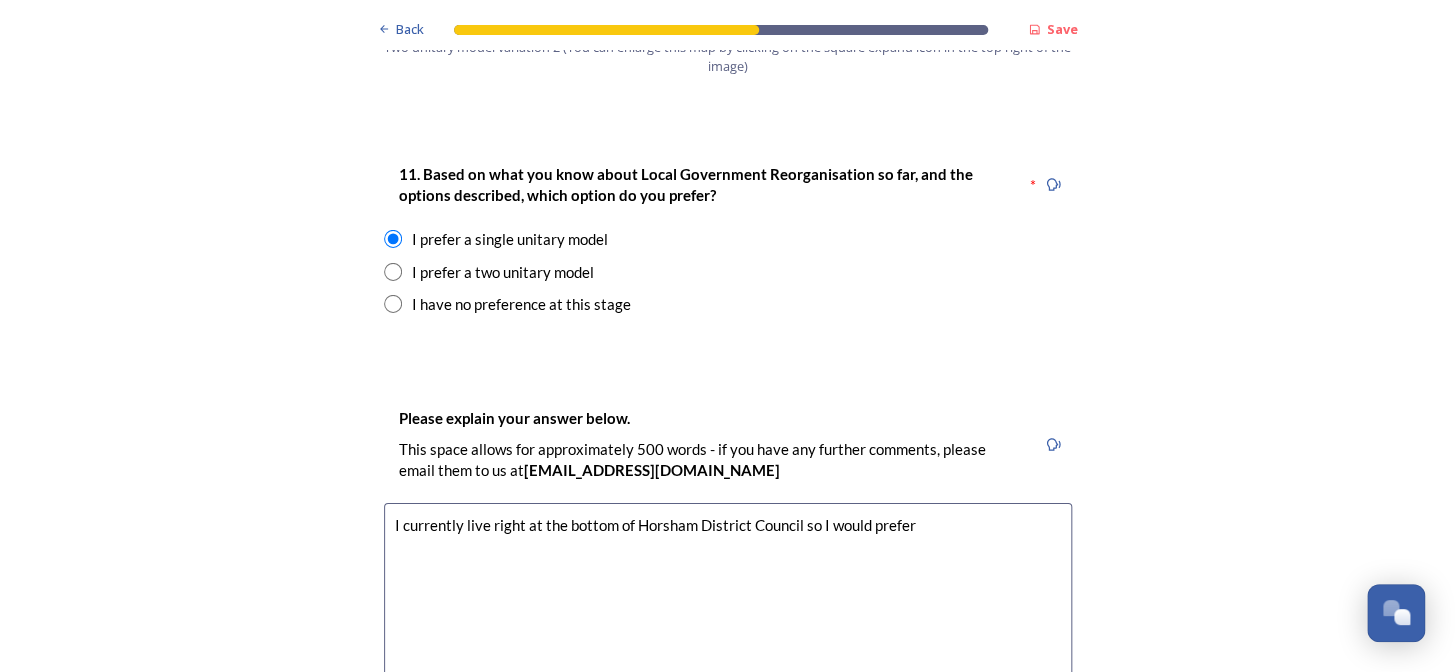 drag, startPoint x: 919, startPoint y: 463, endPoint x: 798, endPoint y: 469, distance: 121.14867 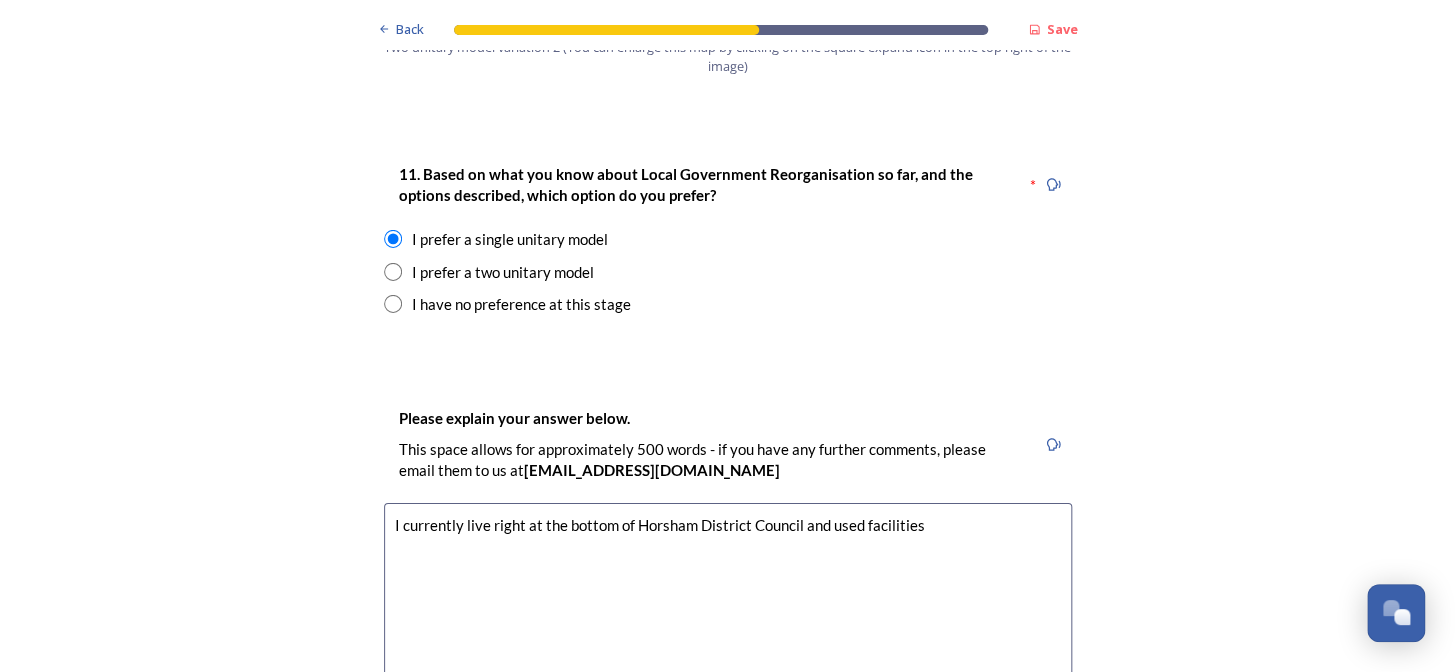 click on "I currently live right at the bottom of Horsham District Council and used facilities" at bounding box center (728, 615) 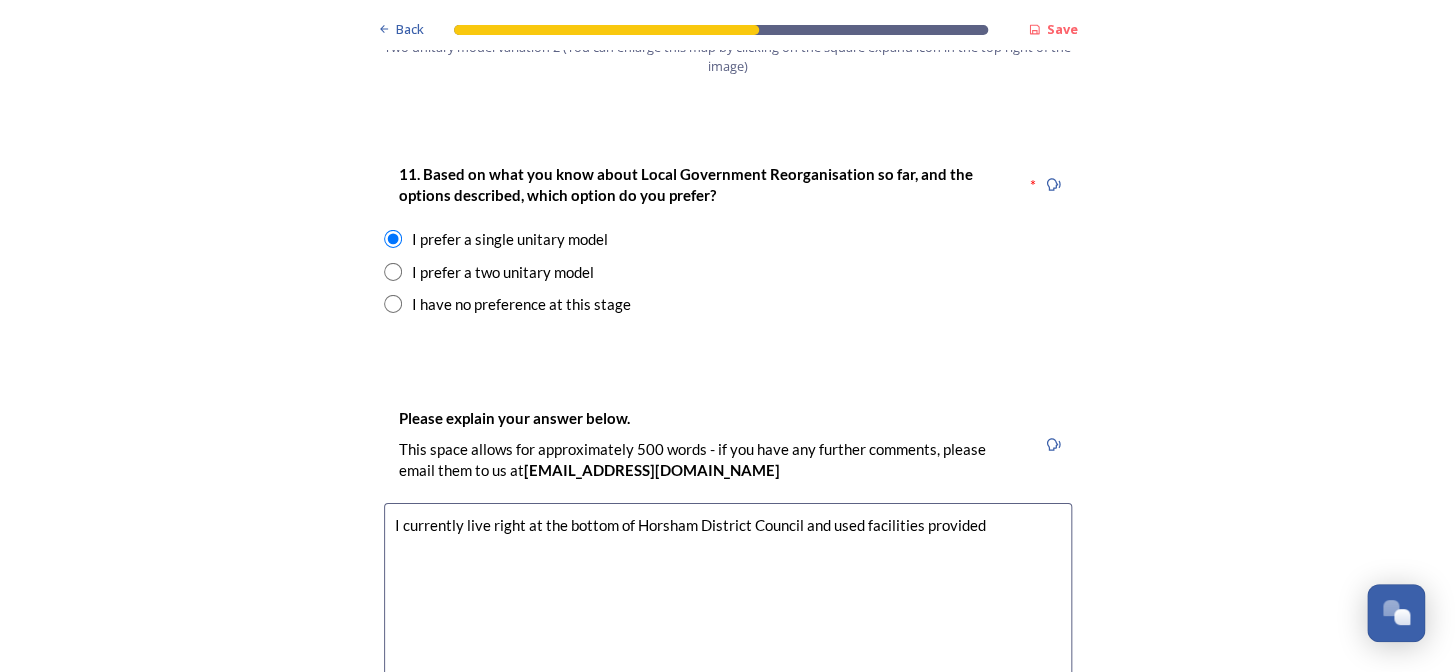 click on "I currently live right at the bottom of Horsham District Council and used facilities provided" at bounding box center [728, 615] 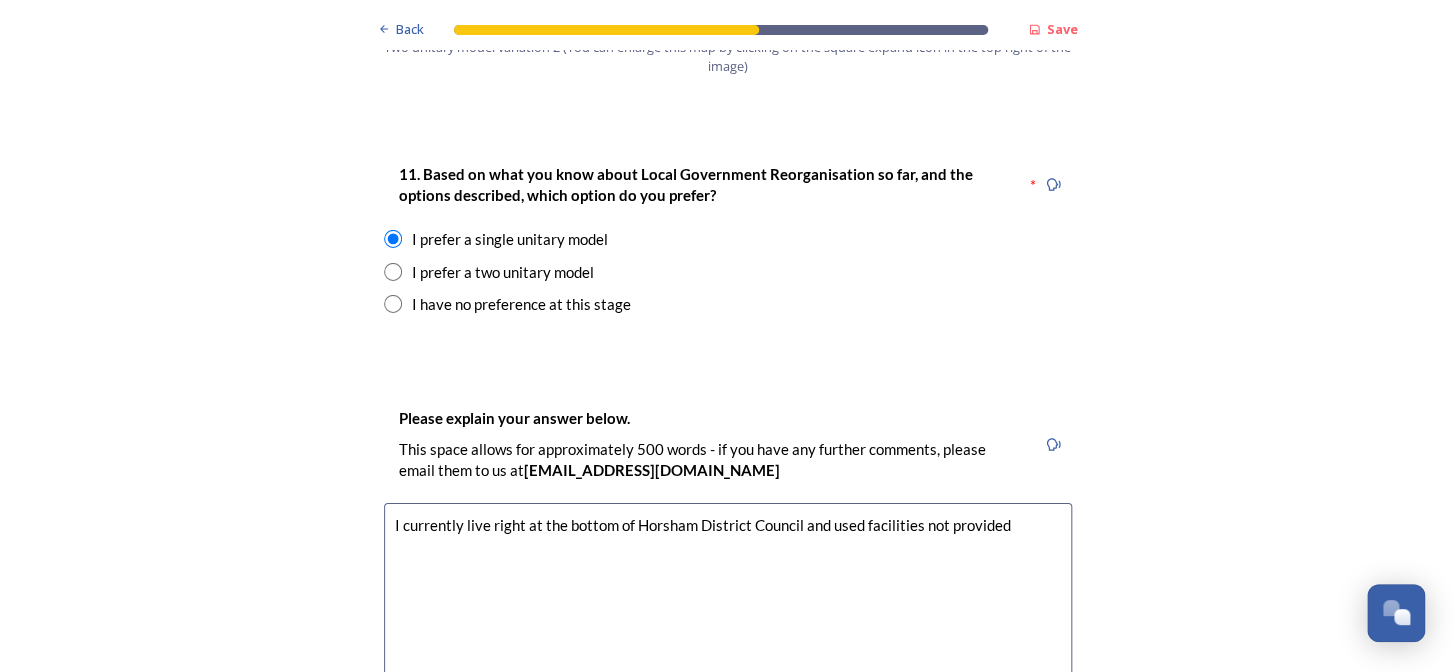 click on "I currently live right at the bottom of Horsham District Council and used facilities not provided" at bounding box center [728, 615] 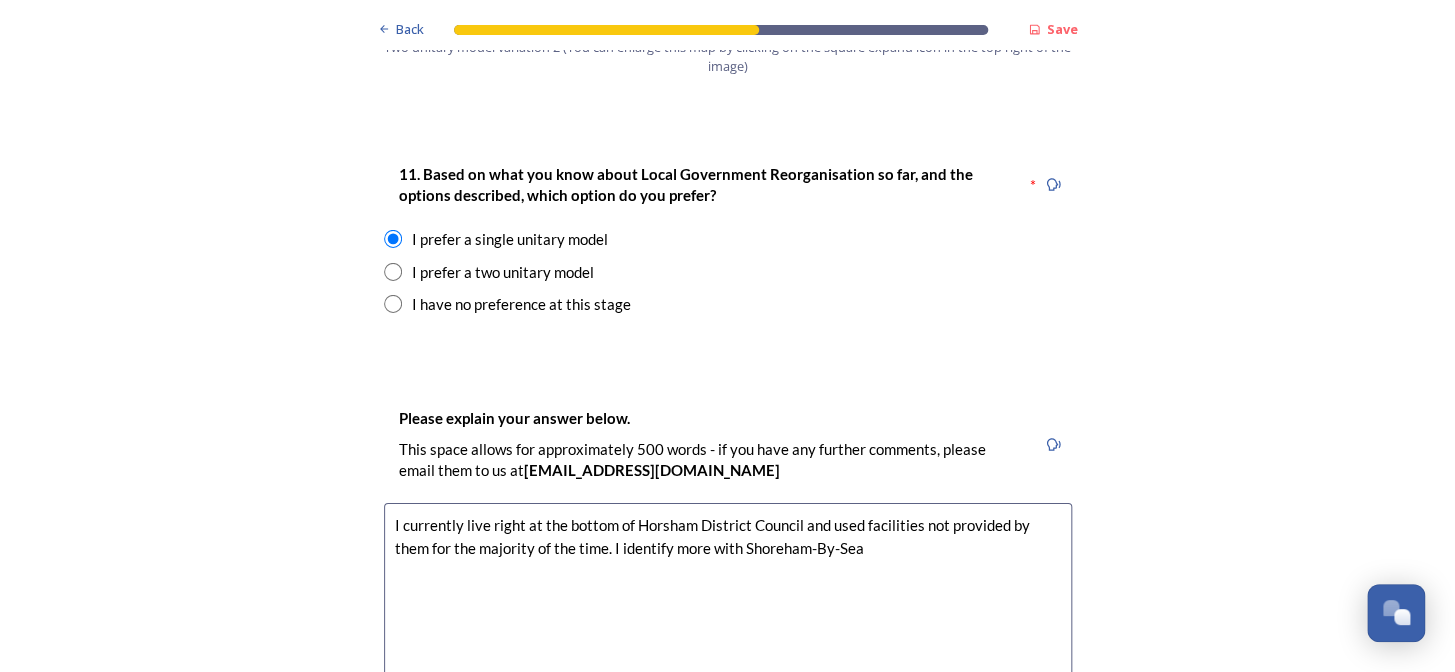 click on "I currently live right at the bottom of Horsham District Council and used facilities not provided by them for the majority of the time. I identify more with Shoreham-By-Sea" at bounding box center [728, 615] 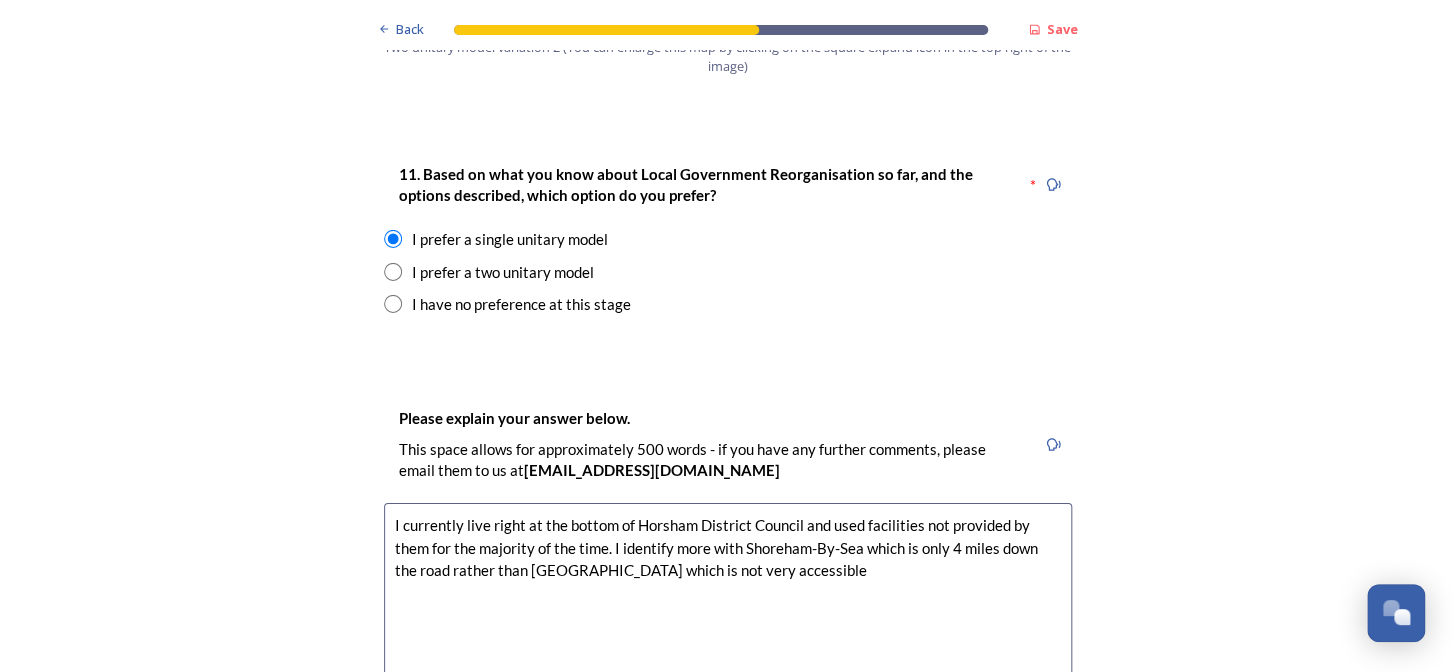 click on "I currently live right at the bottom of Horsham District Council and used facilities not provided by them for the majority of the time. I identify more with Shoreham-By-Sea which is only 4 miles down the road rather than [GEOGRAPHIC_DATA] which is not very accessible" at bounding box center (728, 615) 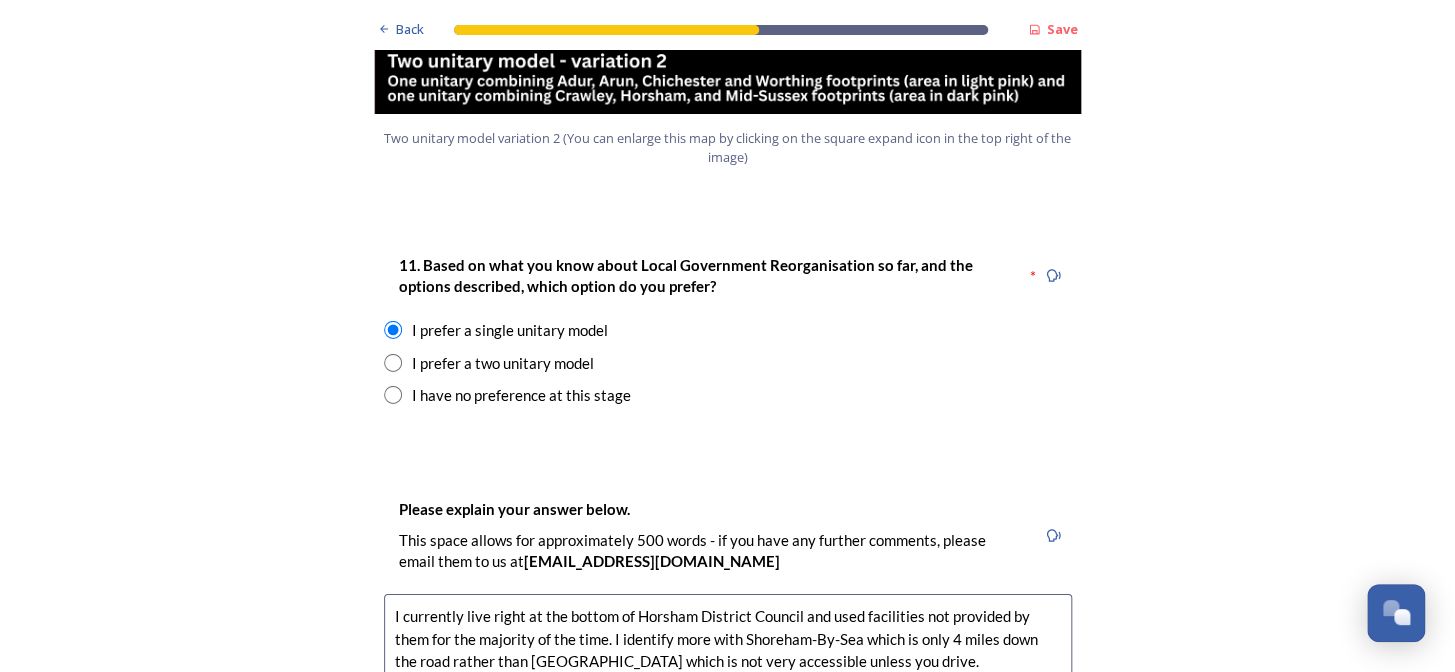 scroll, scrollTop: 2727, scrollLeft: 0, axis: vertical 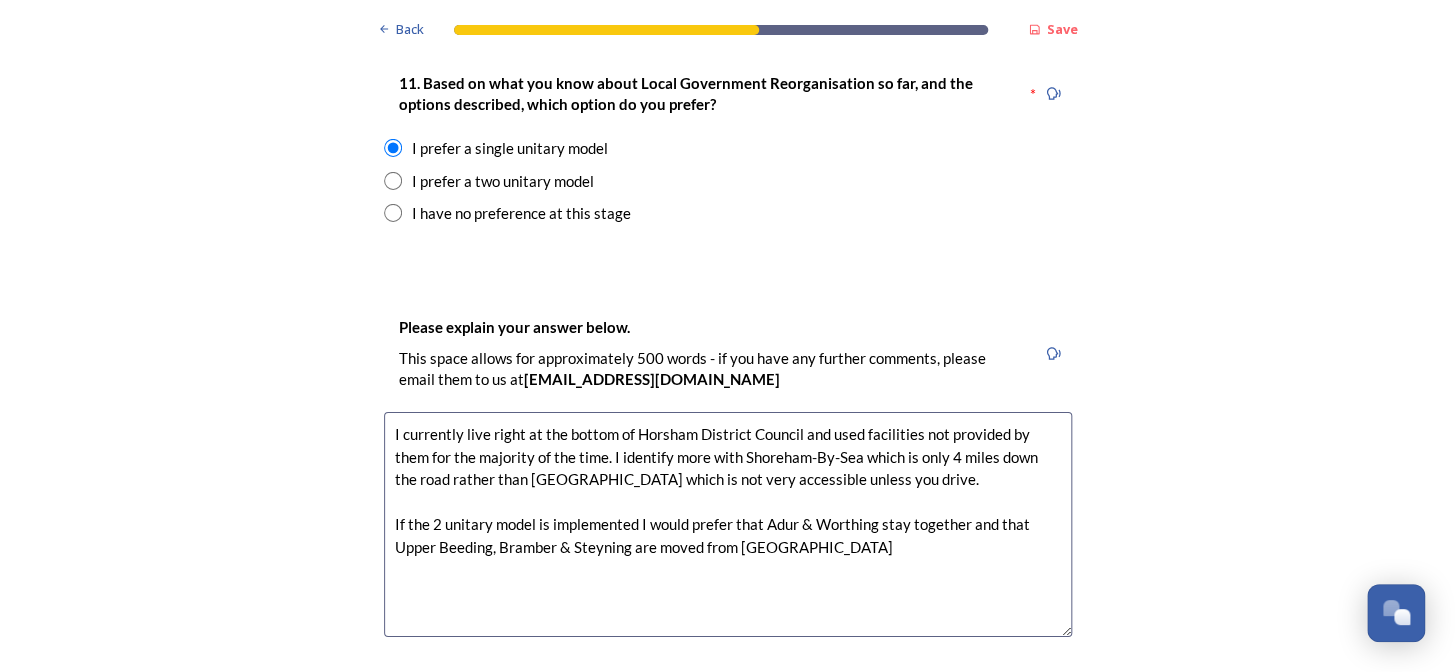 click on "I currently live right at the bottom of Horsham District Council and used facilities not provided by them for the majority of the time. I identify more with Shoreham-By-Sea which is only 4 miles down the road rather than [GEOGRAPHIC_DATA] which is not very accessible unless you drive.
If the 2 unitary model is implemented I would prefer that Adur & Worthing stay together and that Upper Beeding, Bramber & Steyning are moved from [GEOGRAPHIC_DATA]" at bounding box center [728, 524] 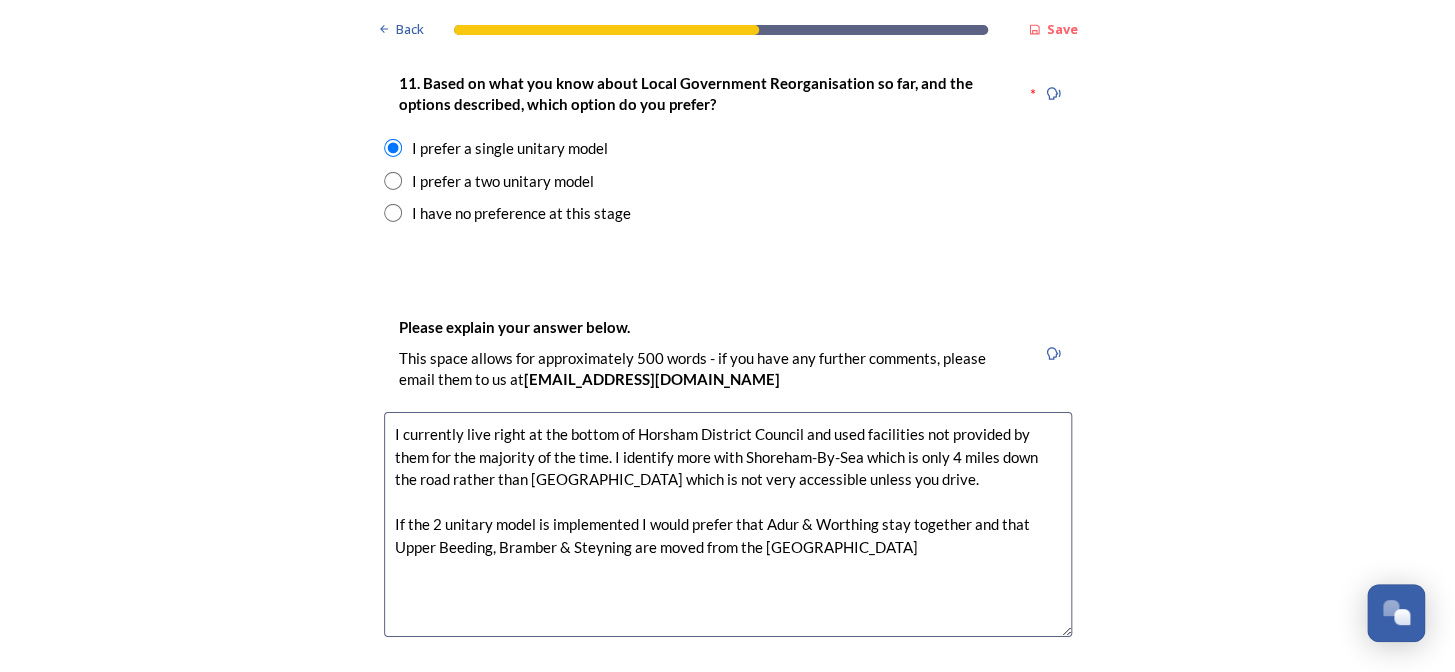 click on "I currently live right at the bottom of Horsham District Council and used facilities not provided by them for the majority of the time. I identify more with Shoreham-By-Sea which is only 4 miles down the road rather than [GEOGRAPHIC_DATA] which is not very accessible unless you drive.
If the 2 unitary model is implemented I would prefer that Adur & Worthing stay together and that Upper Beeding, Bramber & Steyning are moved from the [GEOGRAPHIC_DATA]" at bounding box center [728, 524] 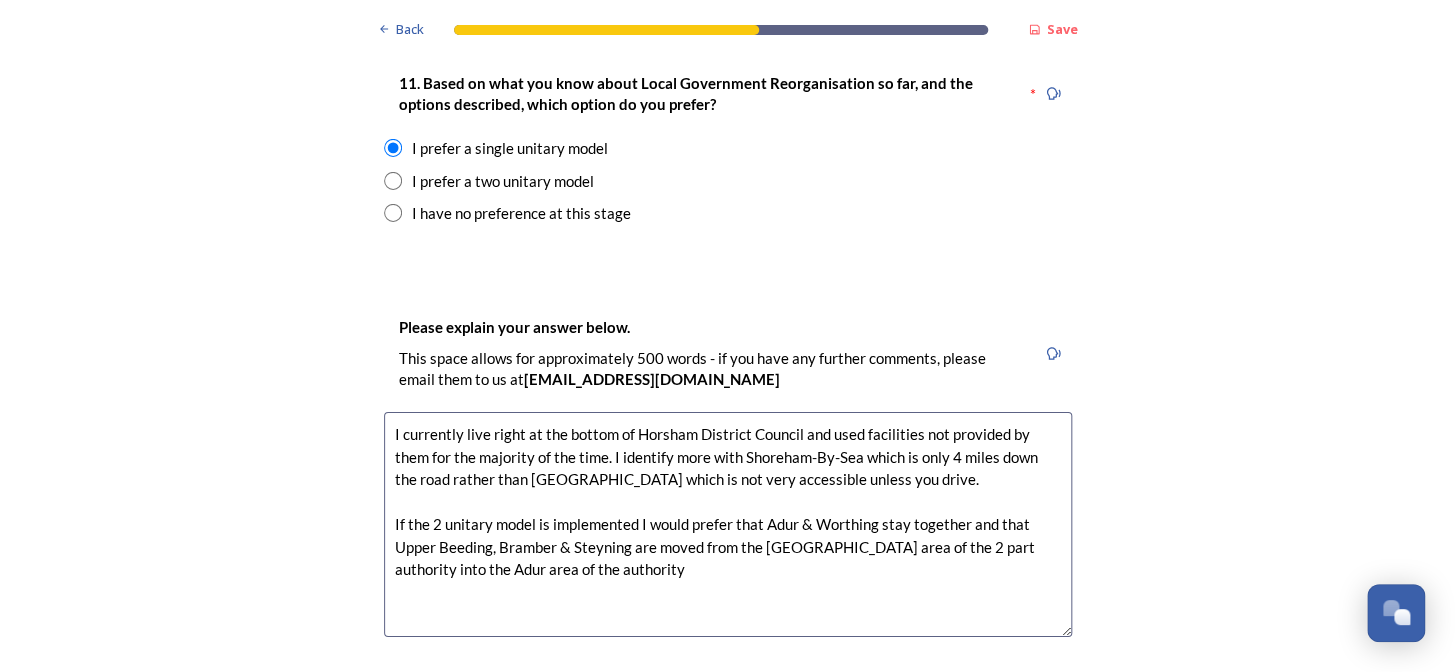 click on "I currently live right at the bottom of Horsham District Council and used facilities not provided by them for the majority of the time. I identify more with Shoreham-By-Sea which is only 4 miles down the road rather than [GEOGRAPHIC_DATA] which is not very accessible unless you drive.
If the 2 unitary model is implemented I would prefer that Adur & Worthing stay together and that Upper Beeding, Bramber & Steyning are moved from the [GEOGRAPHIC_DATA] area of the 2 part authority into the Adur area of the authority" at bounding box center [728, 524] 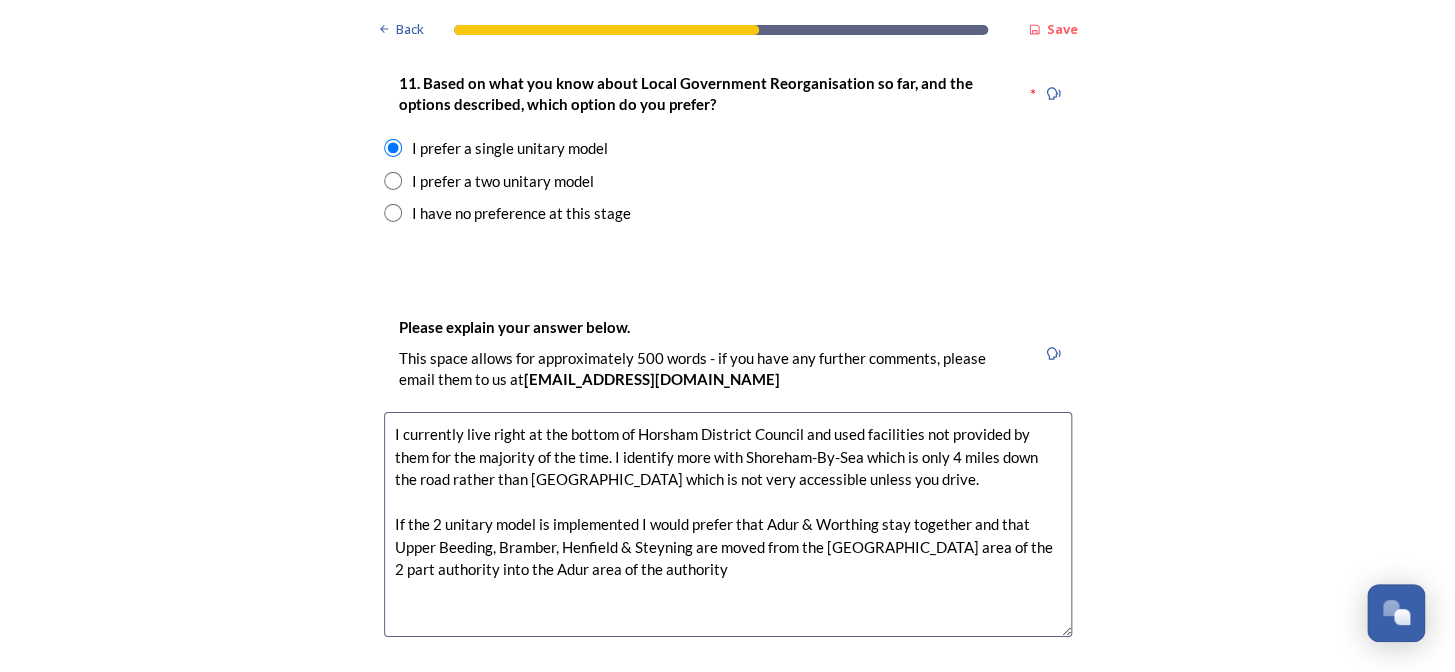 click on "I currently live right at the bottom of Horsham District Council and used facilities not provided by them for the majority of the time. I identify more with Shoreham-By-Sea which is only 4 miles down the road rather than [GEOGRAPHIC_DATA] which is not very accessible unless you drive.
If the 2 unitary model is implemented I would prefer that Adur & Worthing stay together and that Upper Beeding, Bramber, Henfield & Steyning are moved from the [GEOGRAPHIC_DATA] area of the 2 part authority into the Adur area of the authority" at bounding box center (728, 524) 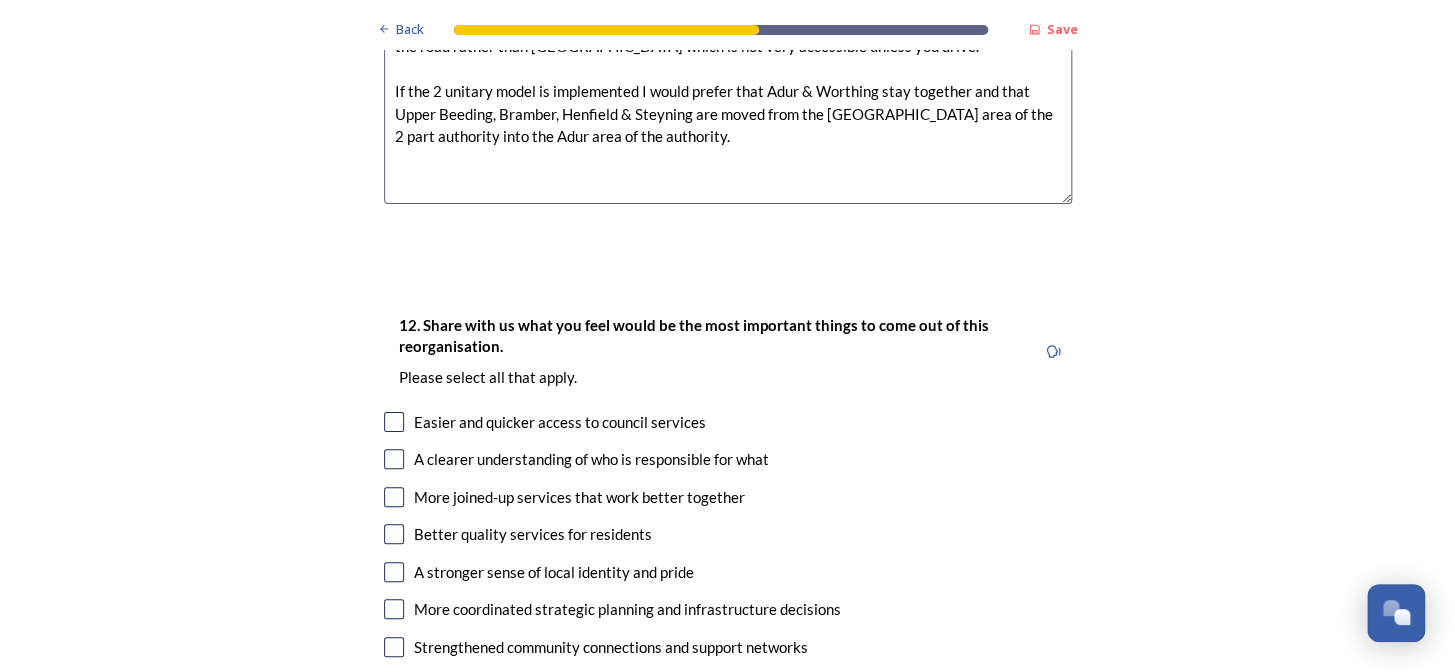 scroll, scrollTop: 3181, scrollLeft: 0, axis: vertical 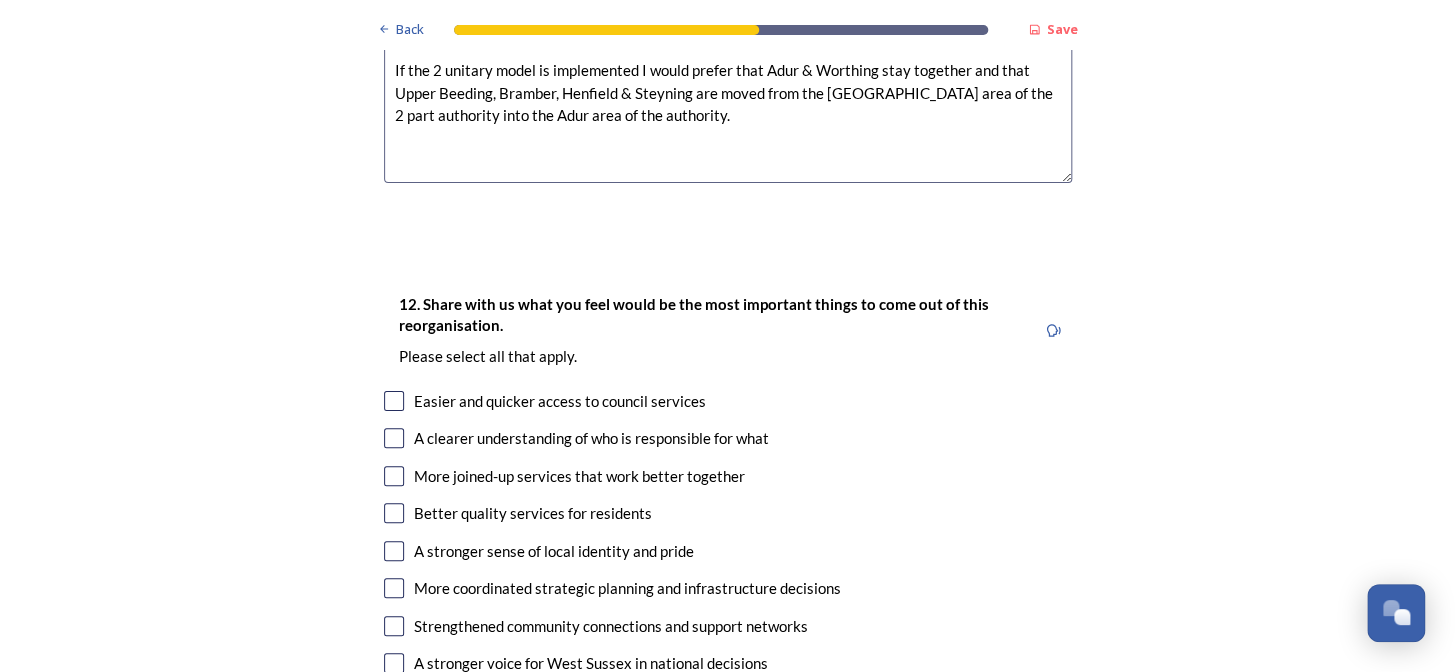 type on "I currently live right at the bottom of Horsham District Council and used facilities not provided by them for the majority of the time. I identify more with Shoreham-By-Sea which is only 4 miles down the road rather than [GEOGRAPHIC_DATA] which is not very accessible unless you drive.
If the 2 unitary model is implemented I would prefer that Adur & Worthing stay together and that Upper Beeding, Bramber, Henfield & Steyning are moved from the [GEOGRAPHIC_DATA] area of the 2 part authority into the Adur area of the authority." 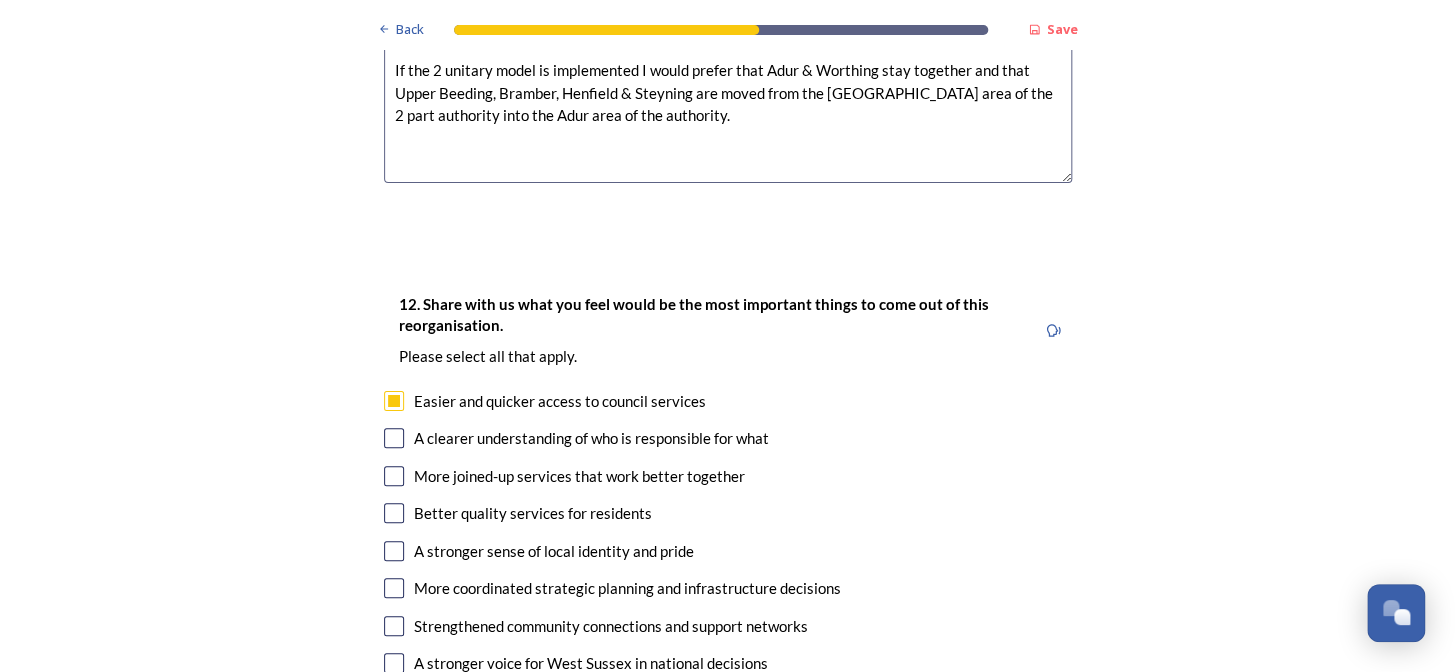 click at bounding box center [394, 438] 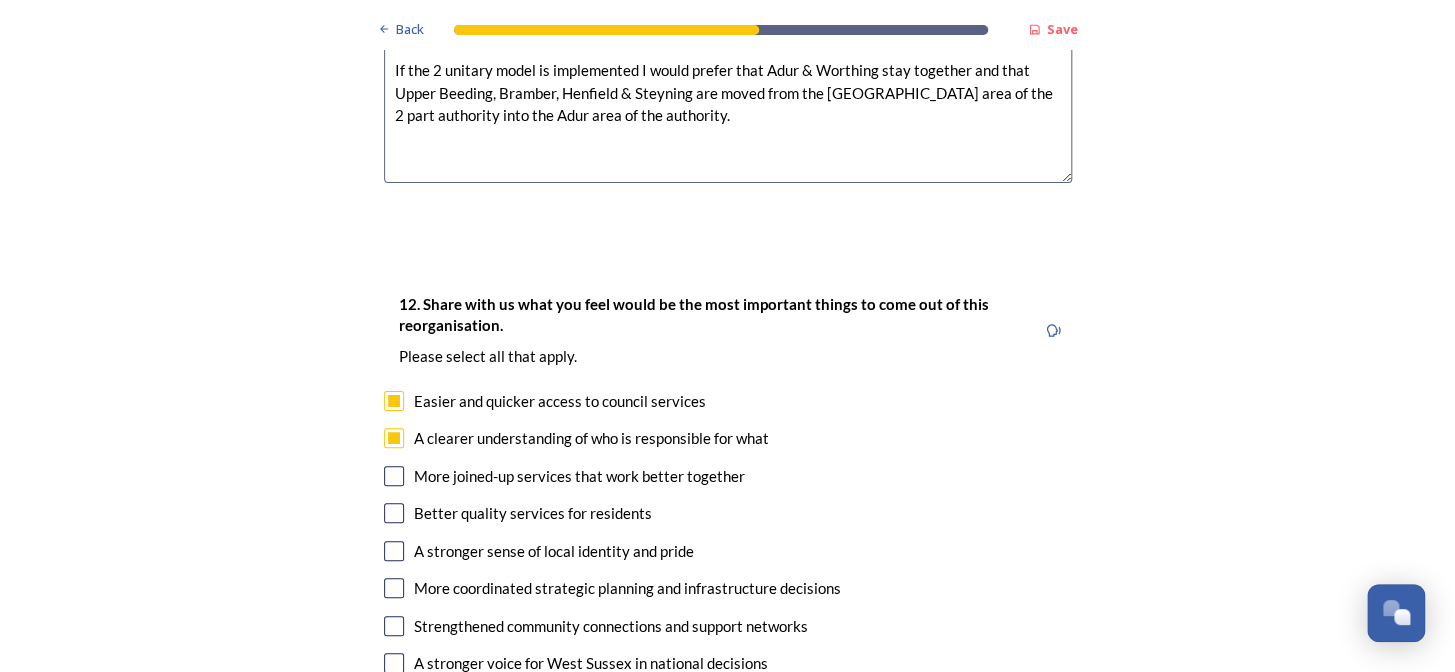 click at bounding box center (394, 476) 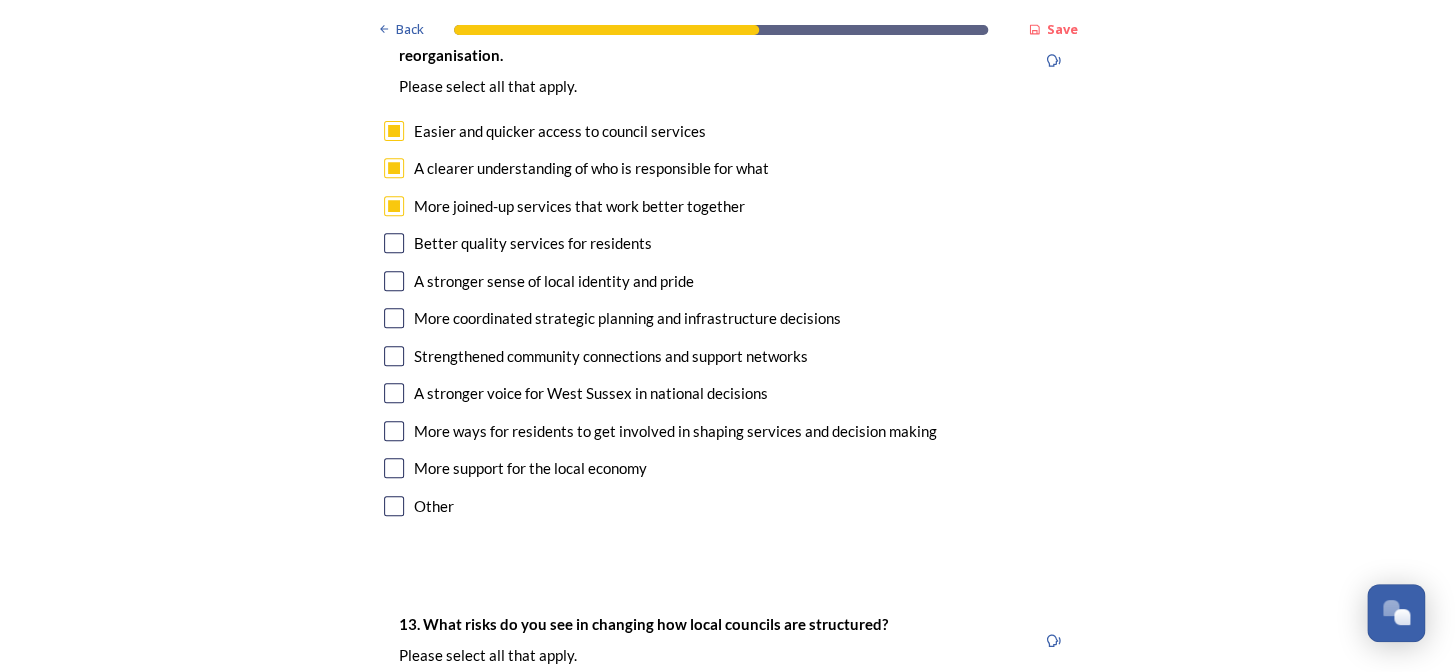 scroll, scrollTop: 3454, scrollLeft: 0, axis: vertical 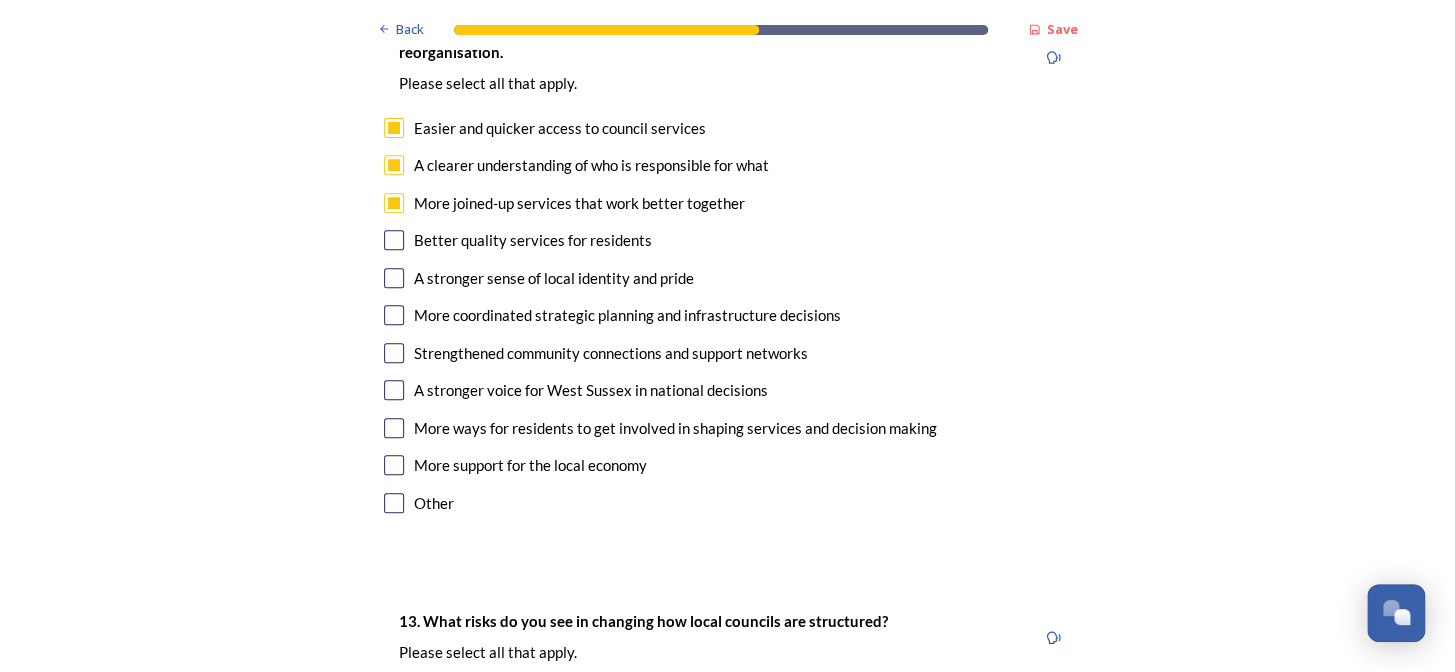 click at bounding box center (394, 465) 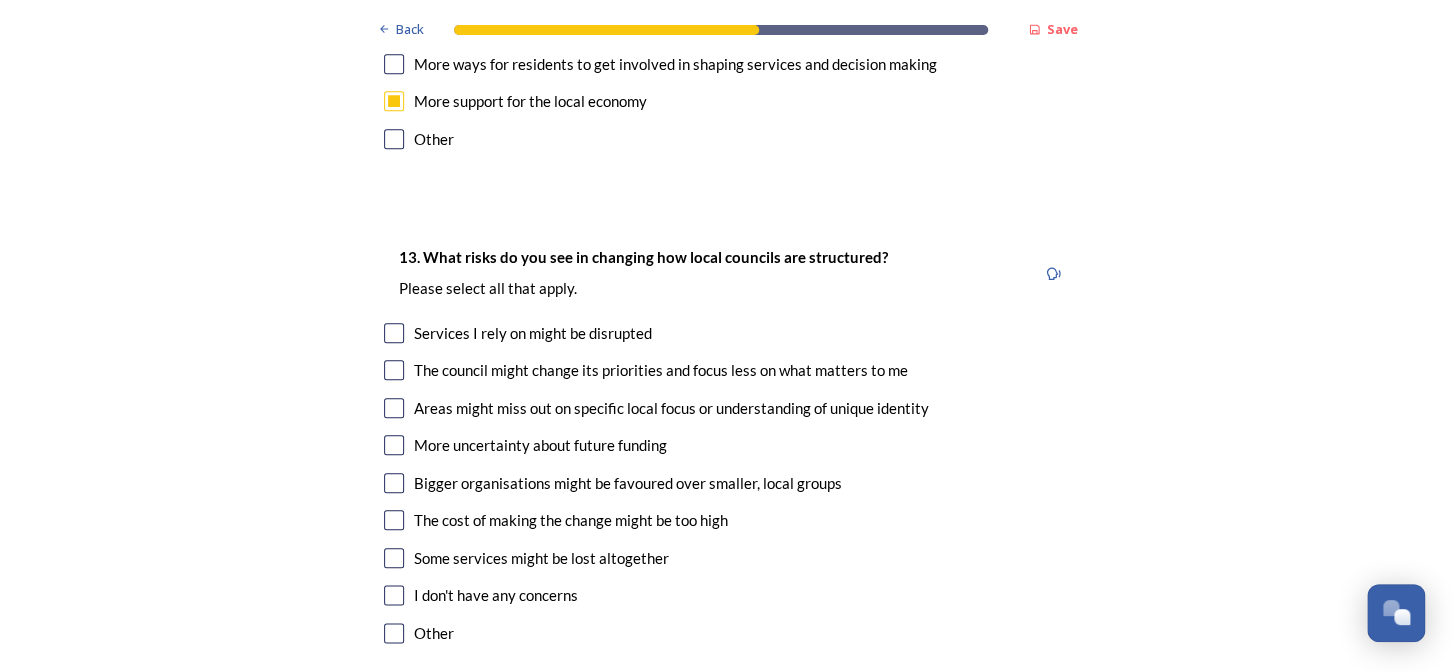 scroll, scrollTop: 3909, scrollLeft: 0, axis: vertical 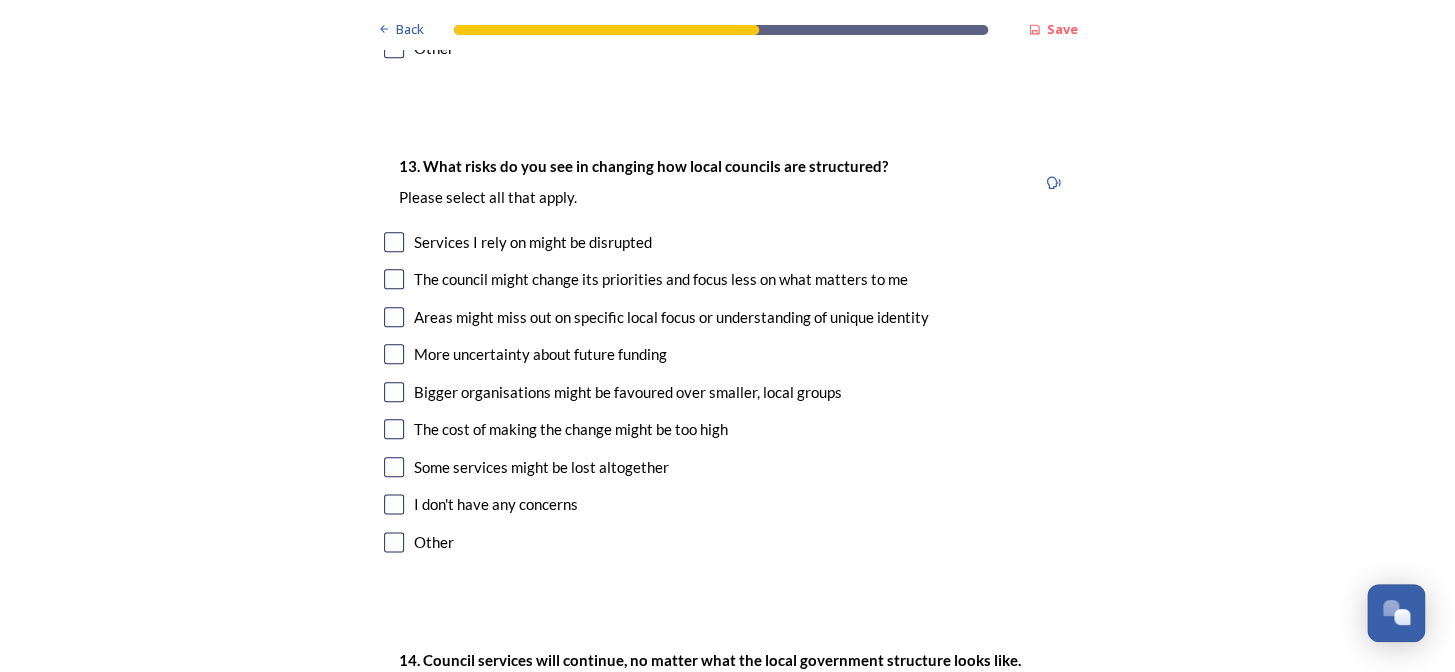 click at bounding box center [394, 317] 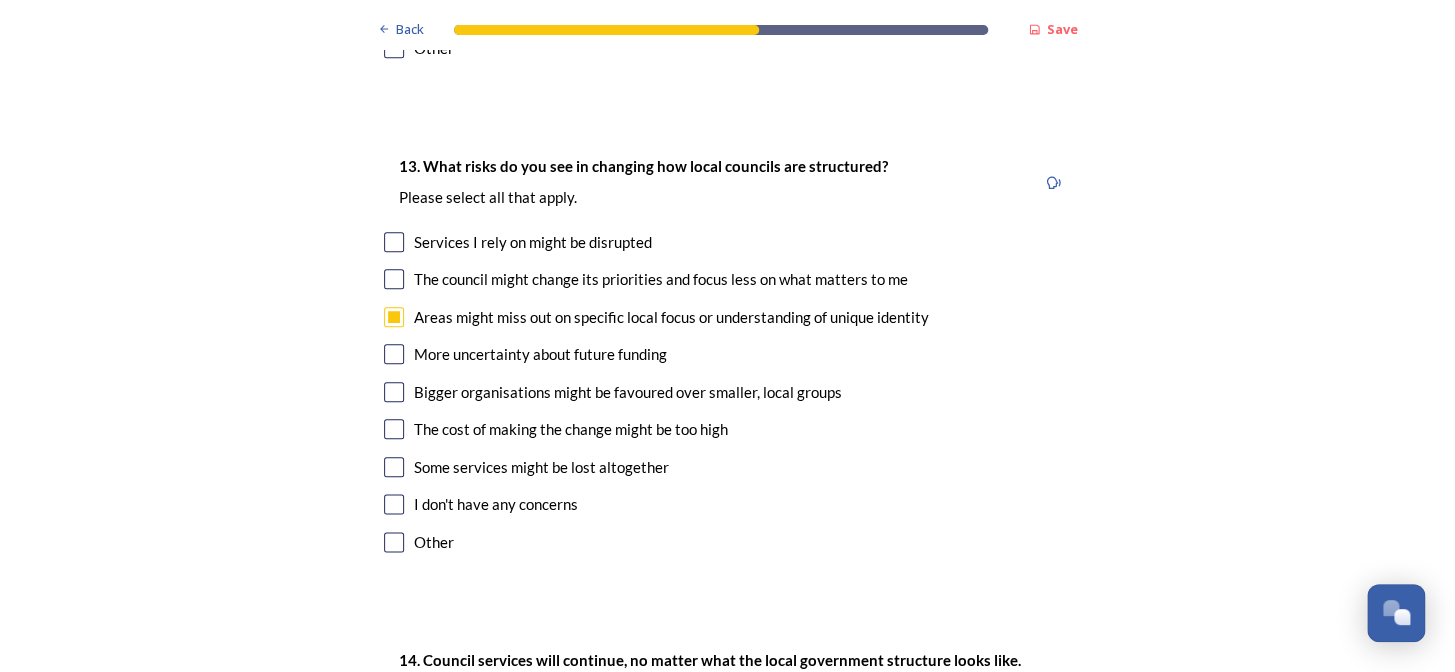 click at bounding box center [394, 242] 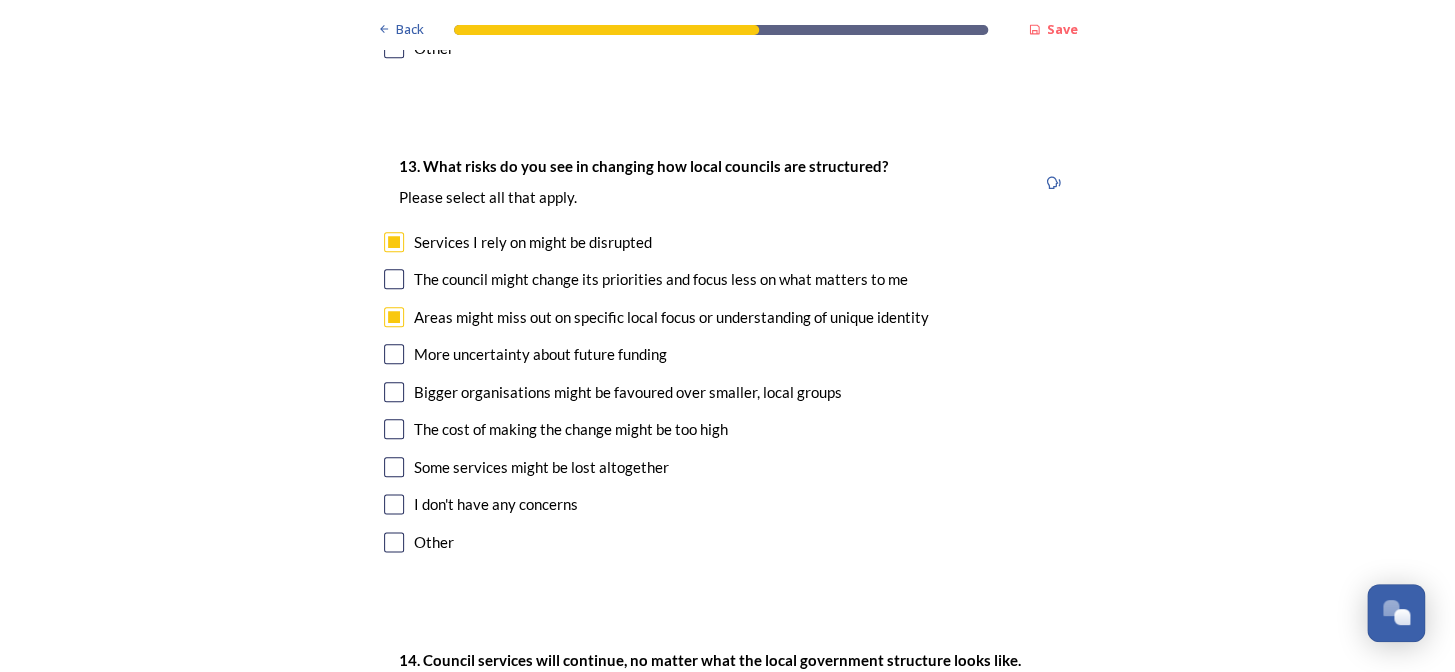 click at bounding box center (394, 542) 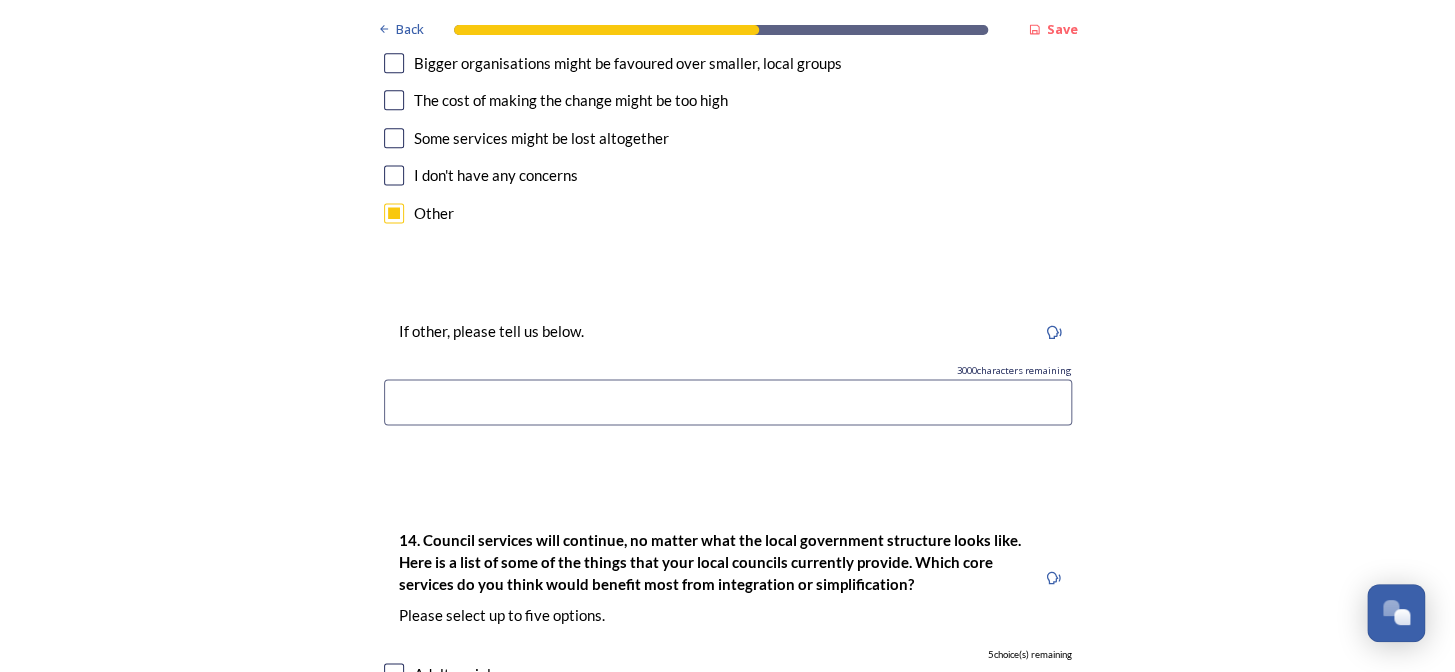 scroll, scrollTop: 4272, scrollLeft: 0, axis: vertical 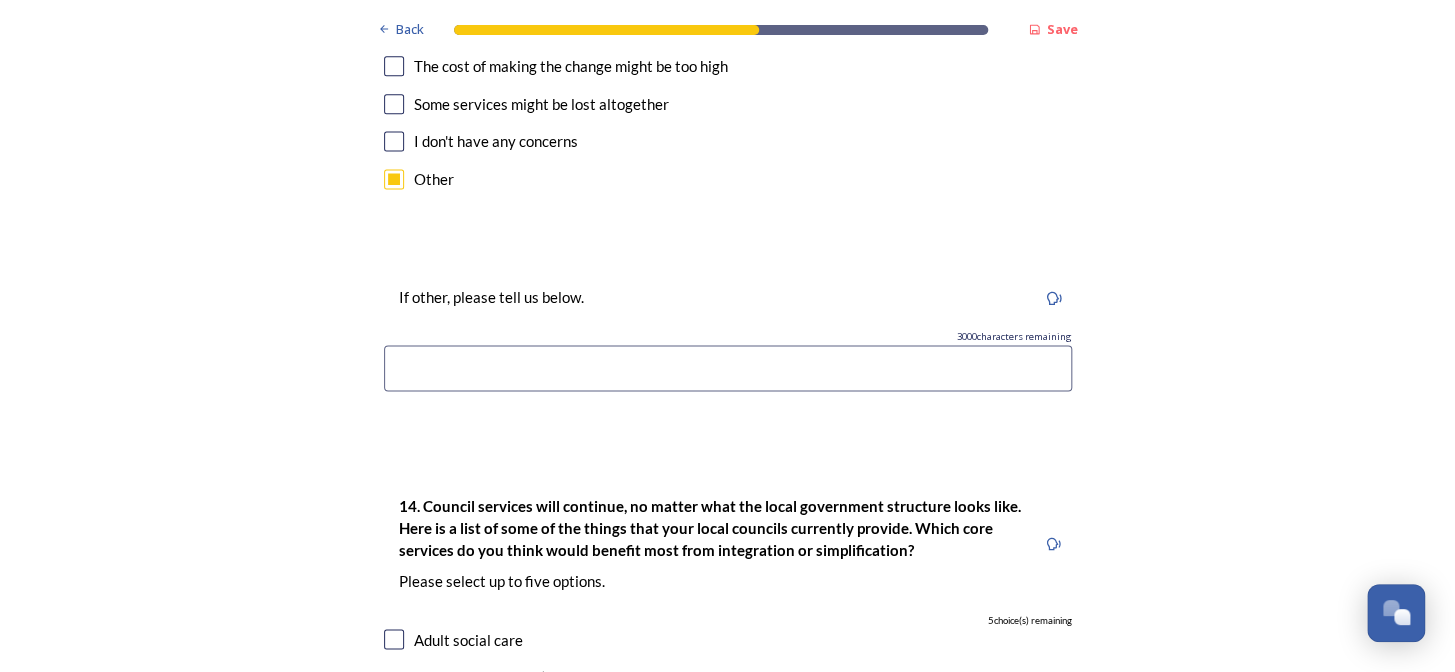 click at bounding box center [728, 368] 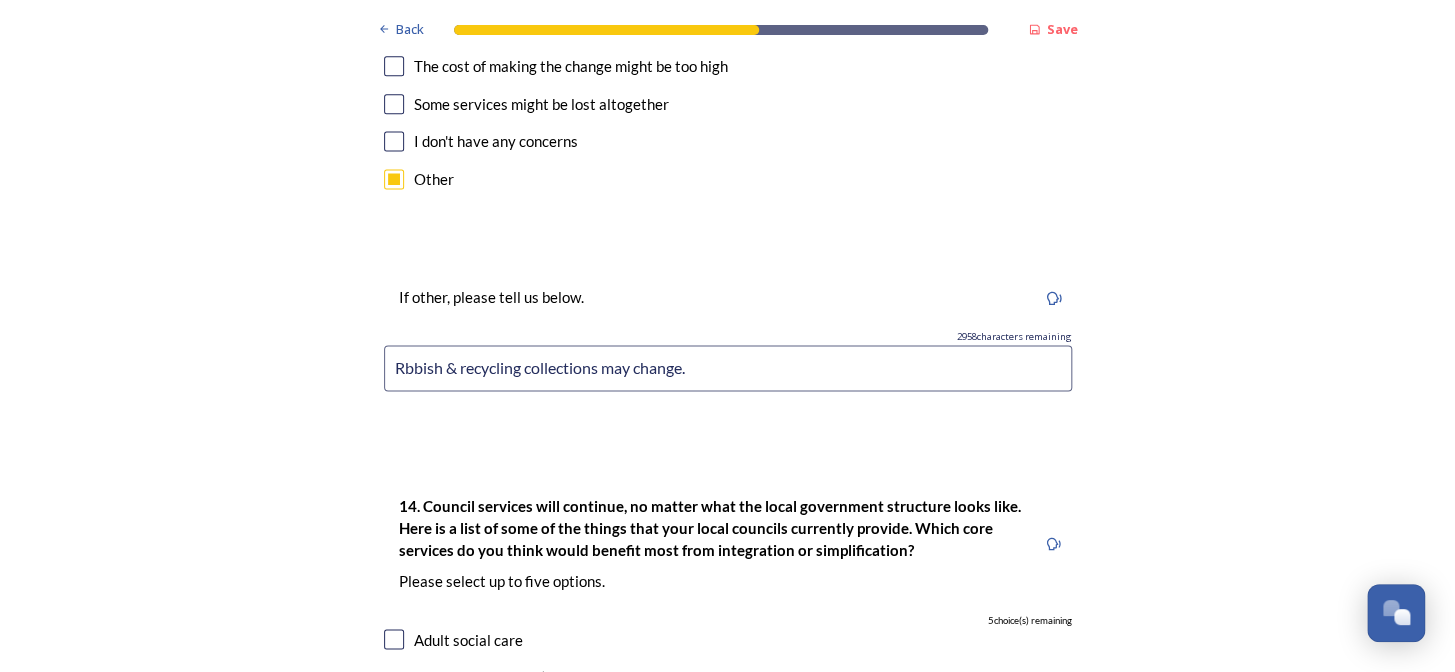 click on "Rbbish & recycling collections may change." at bounding box center (728, 368) 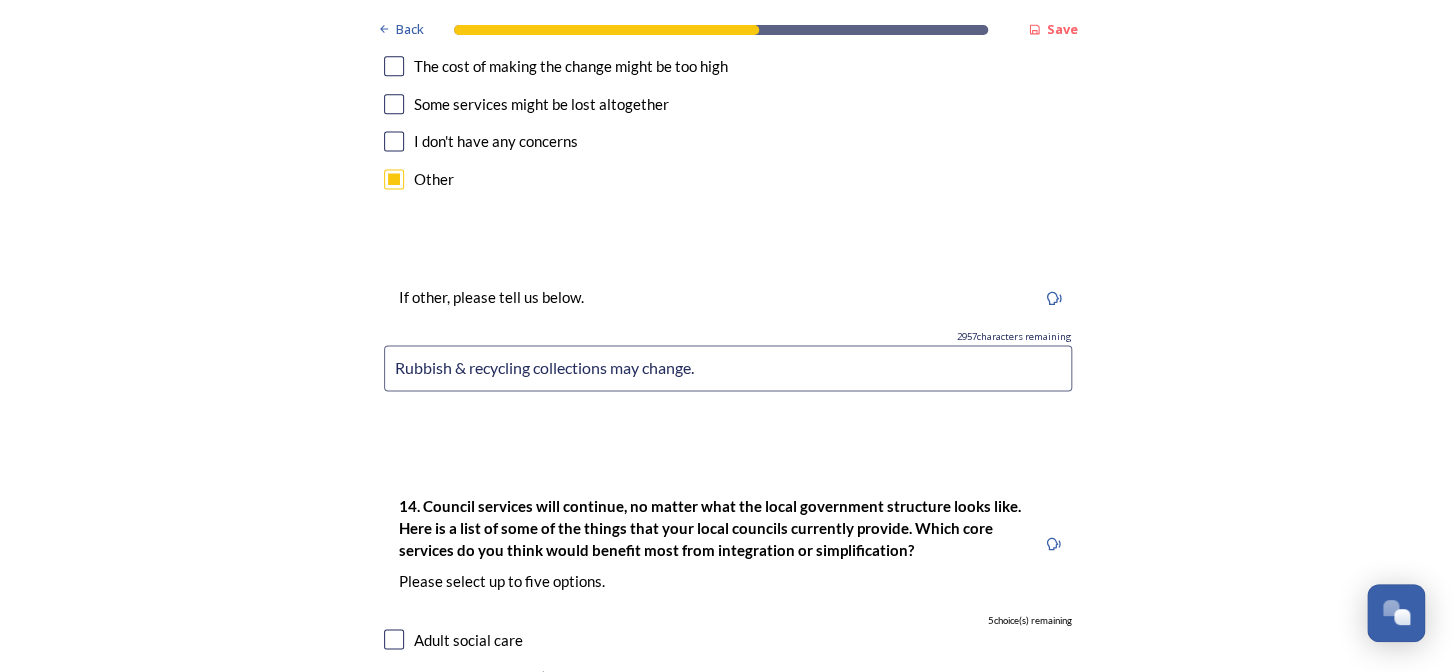 click on "Rubbish & recycling collections may change." at bounding box center (728, 368) 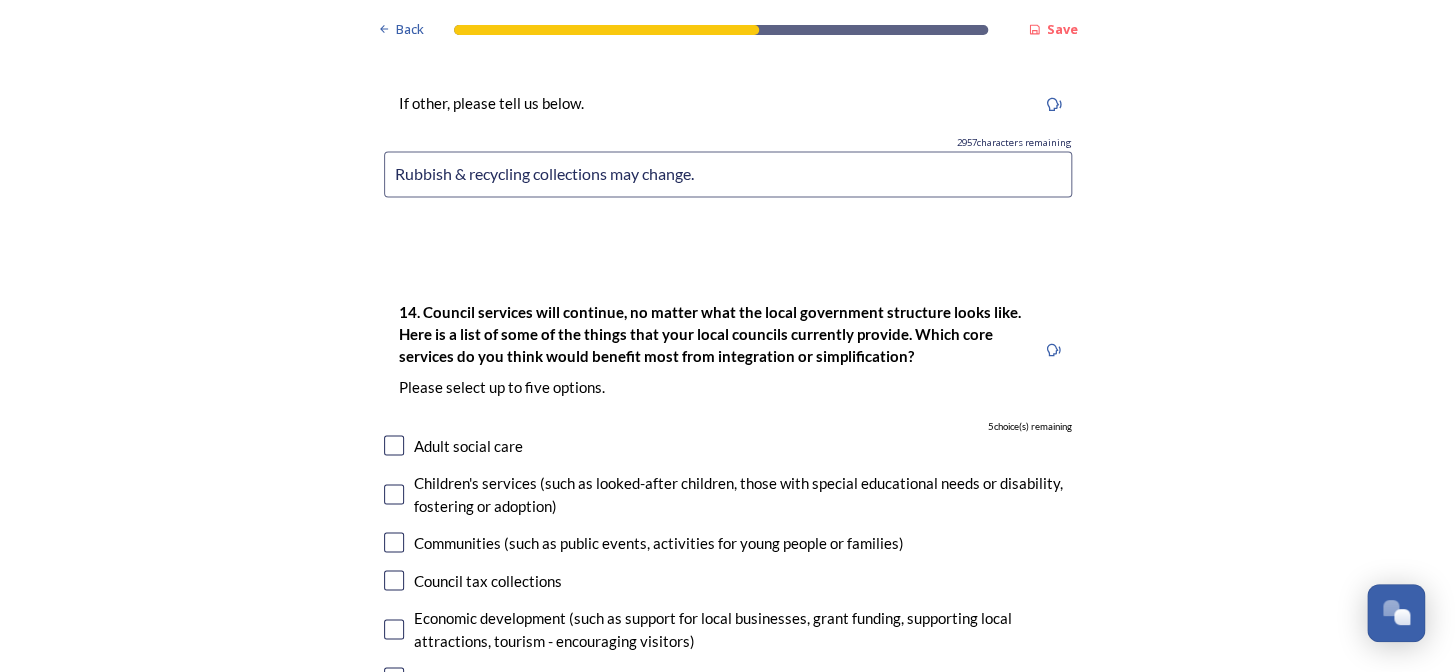 scroll, scrollTop: 4636, scrollLeft: 0, axis: vertical 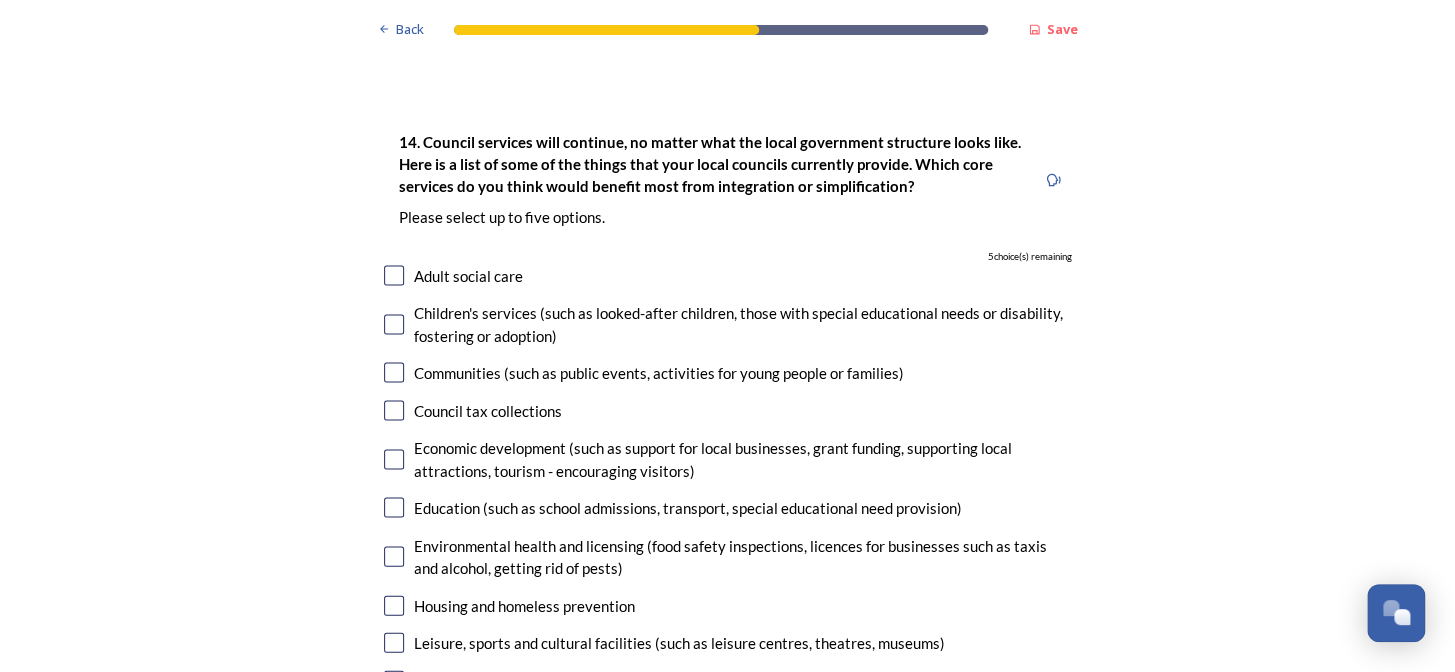 type on "Rubbish & recycling collections may change." 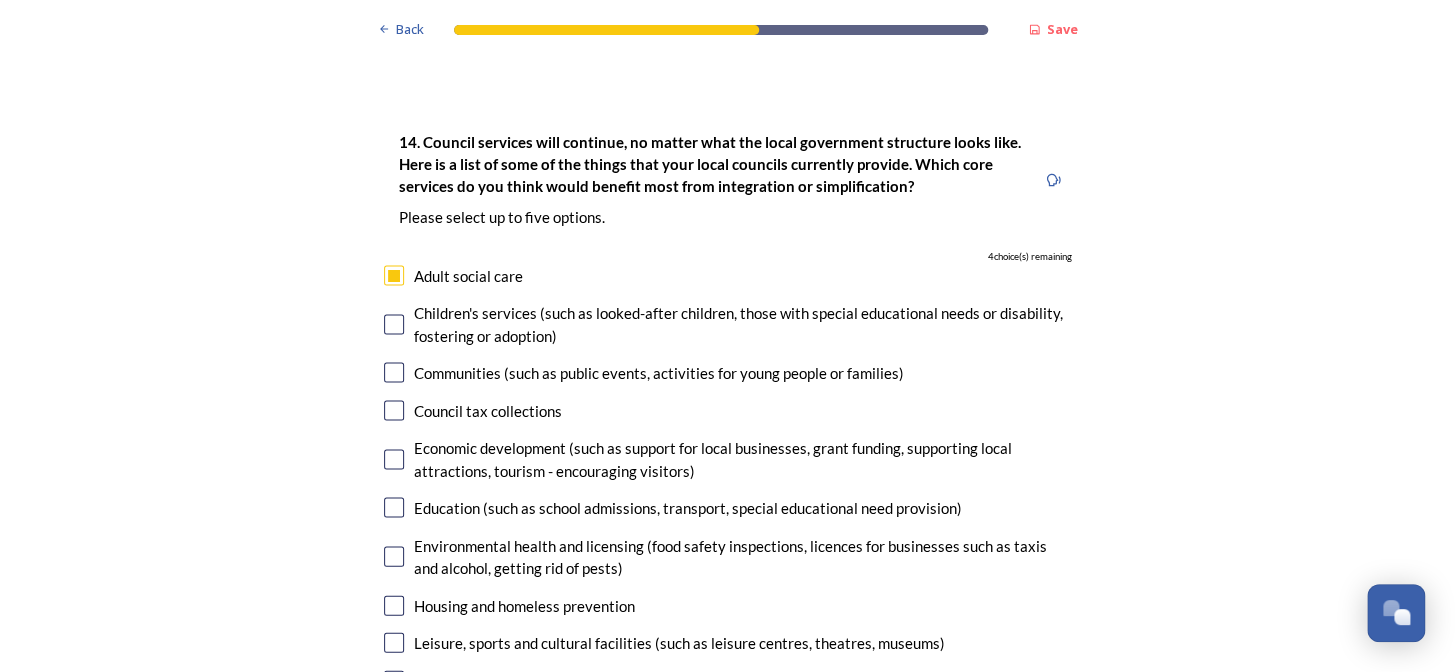 click at bounding box center (394, 372) 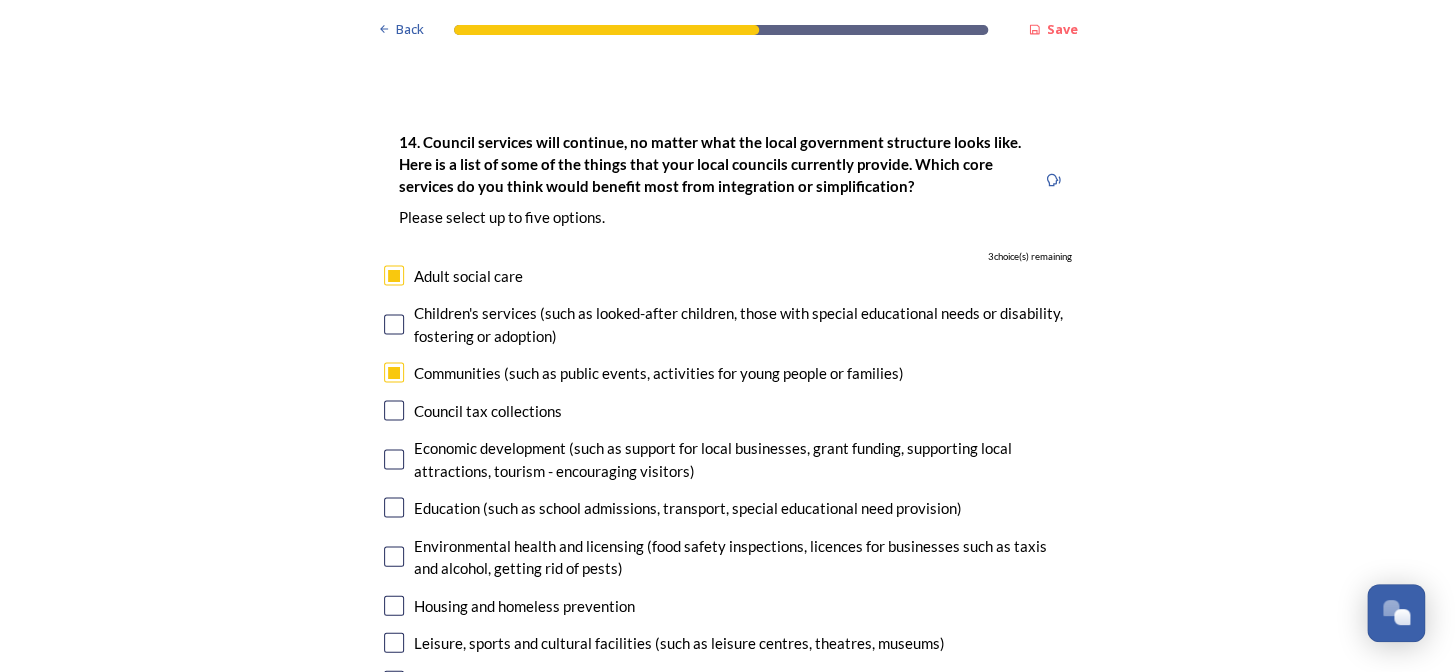 click at bounding box center (394, 459) 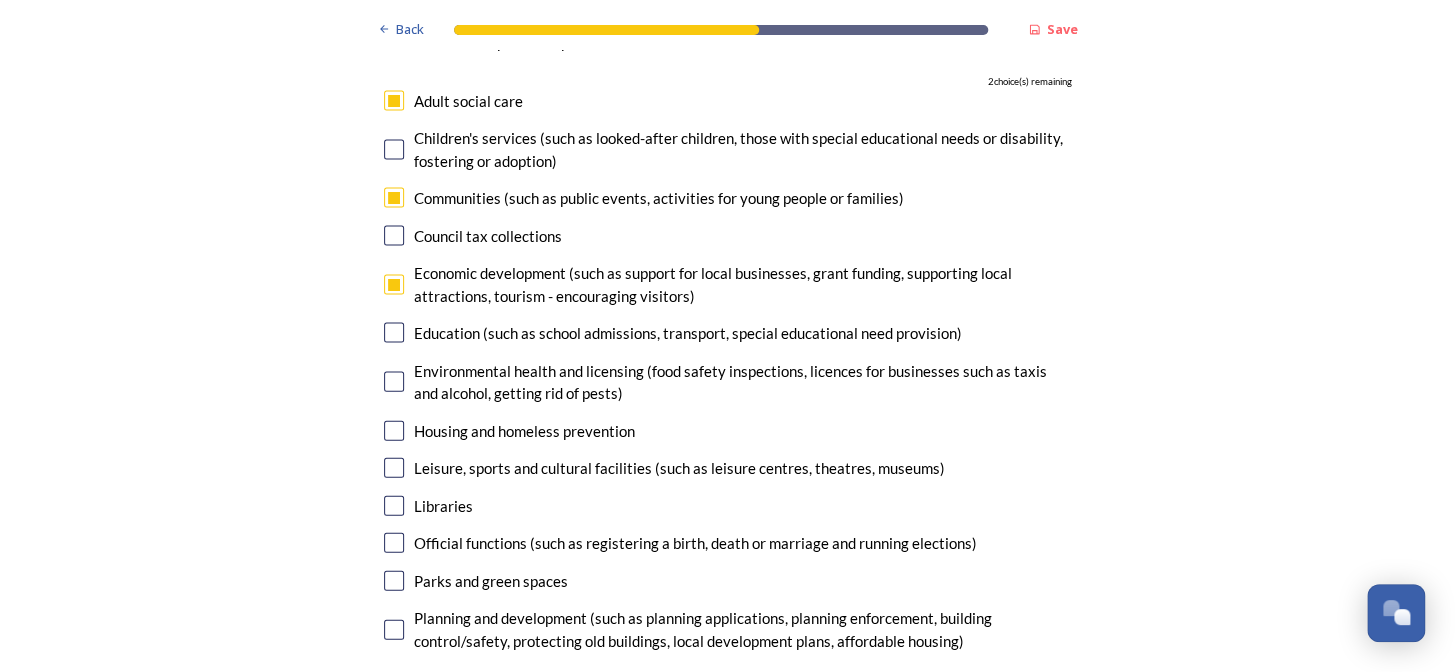 scroll, scrollTop: 4818, scrollLeft: 0, axis: vertical 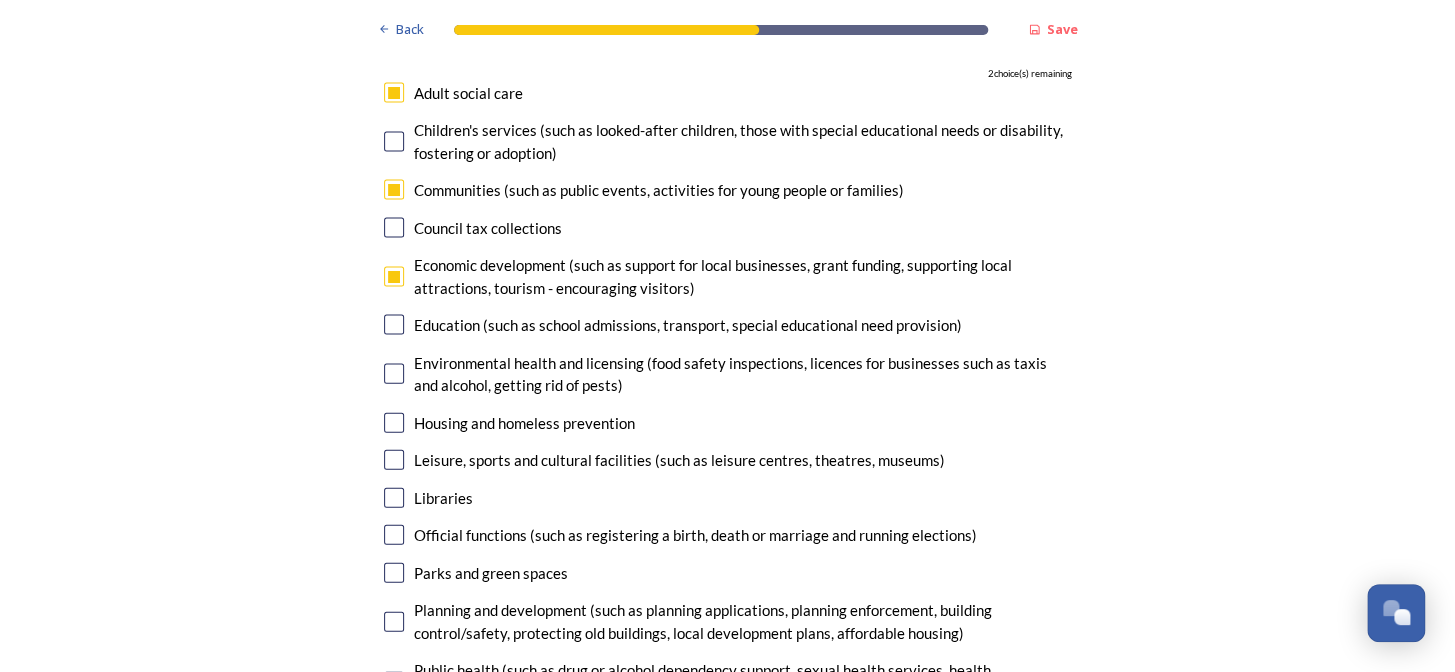 click at bounding box center [394, 325] 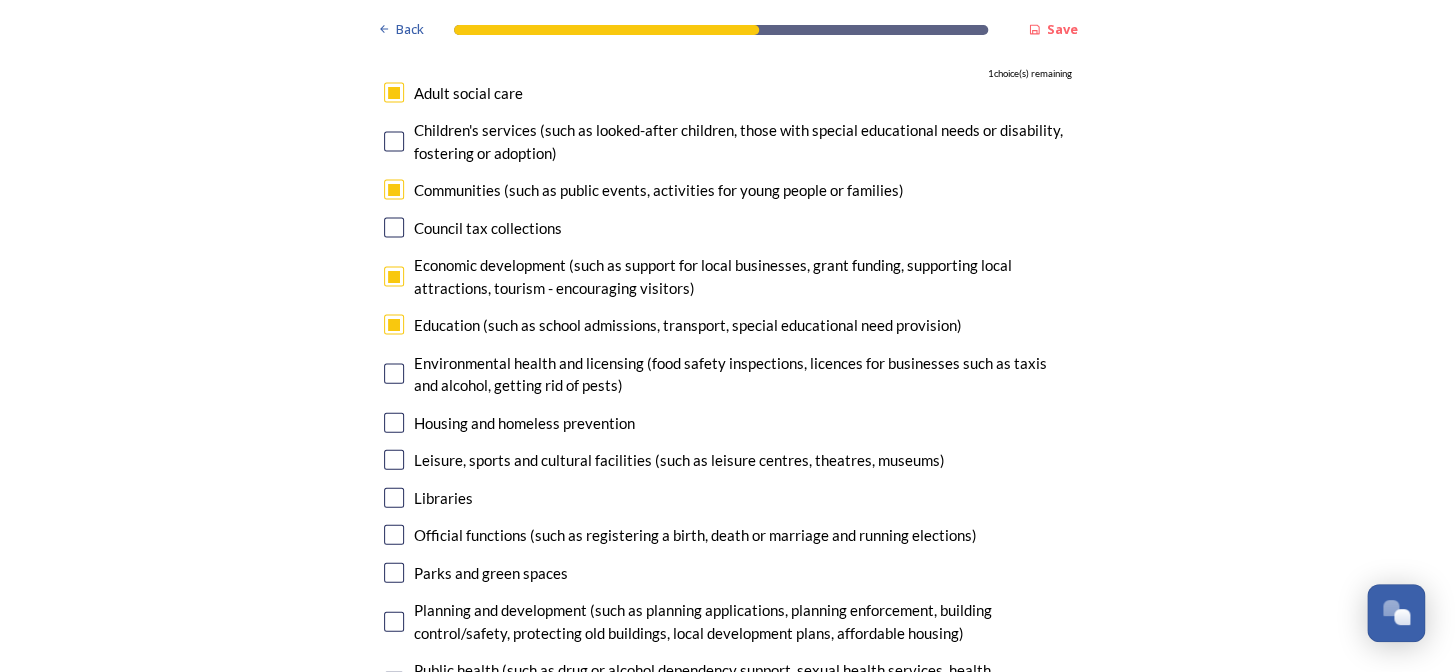click at bounding box center (394, 460) 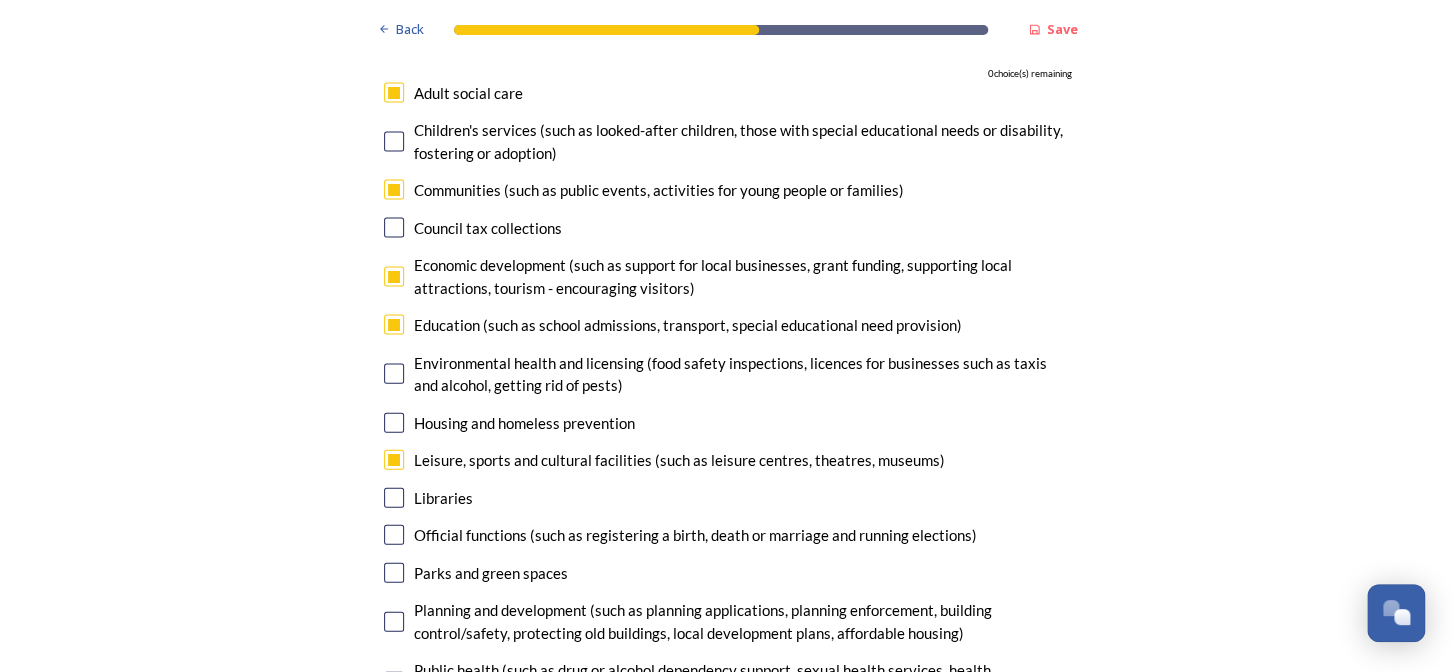 click at bounding box center (394, 573) 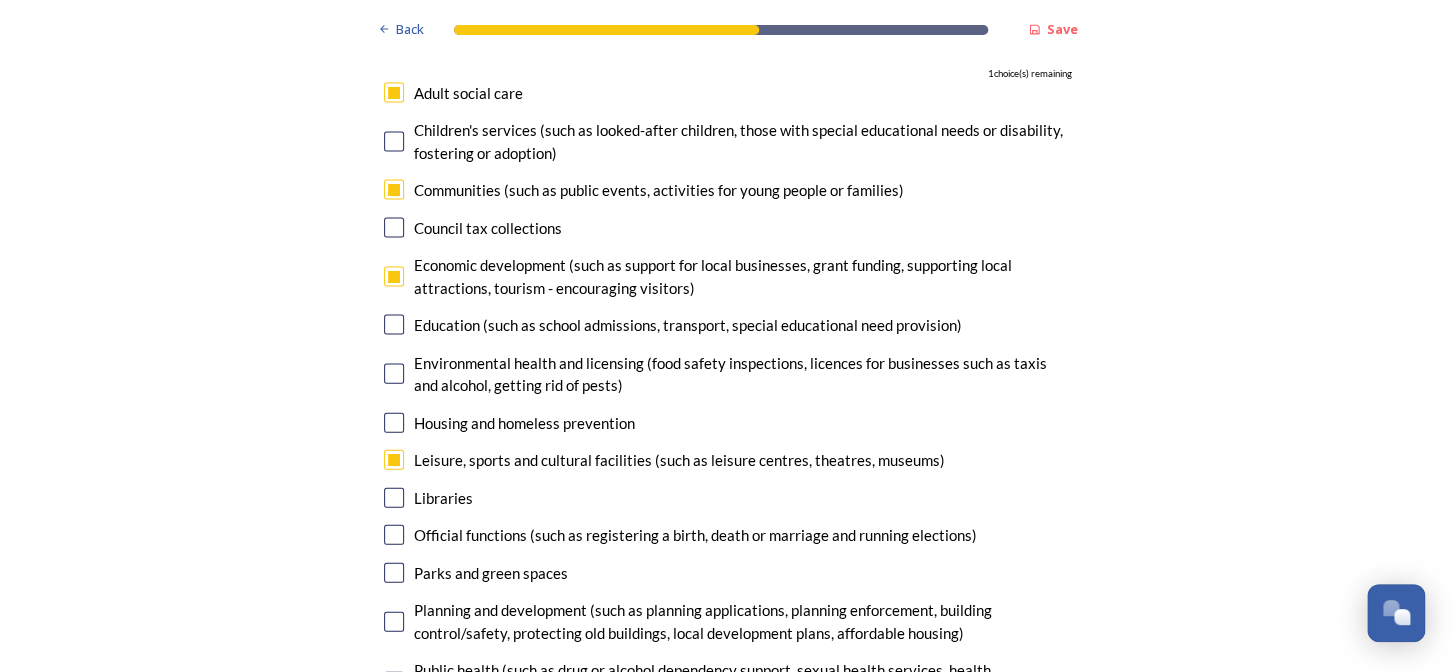 click at bounding box center [394, 573] 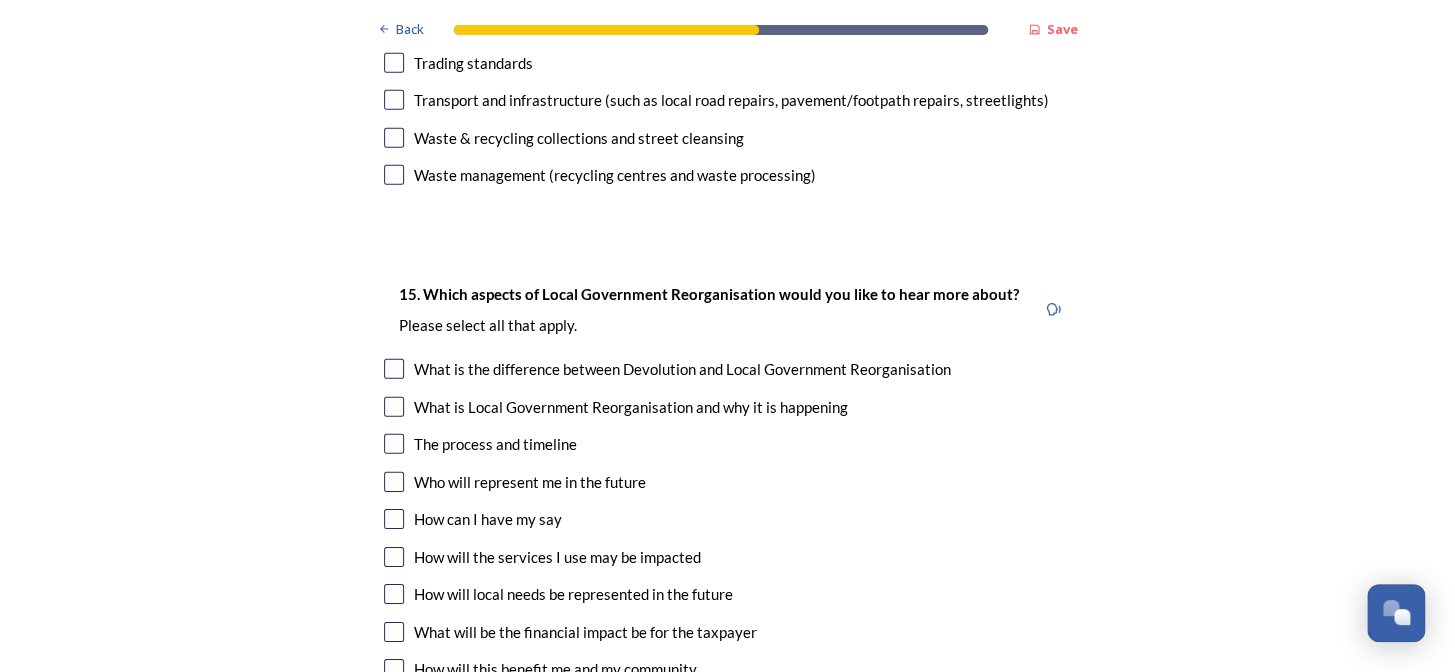 scroll, scrollTop: 5545, scrollLeft: 0, axis: vertical 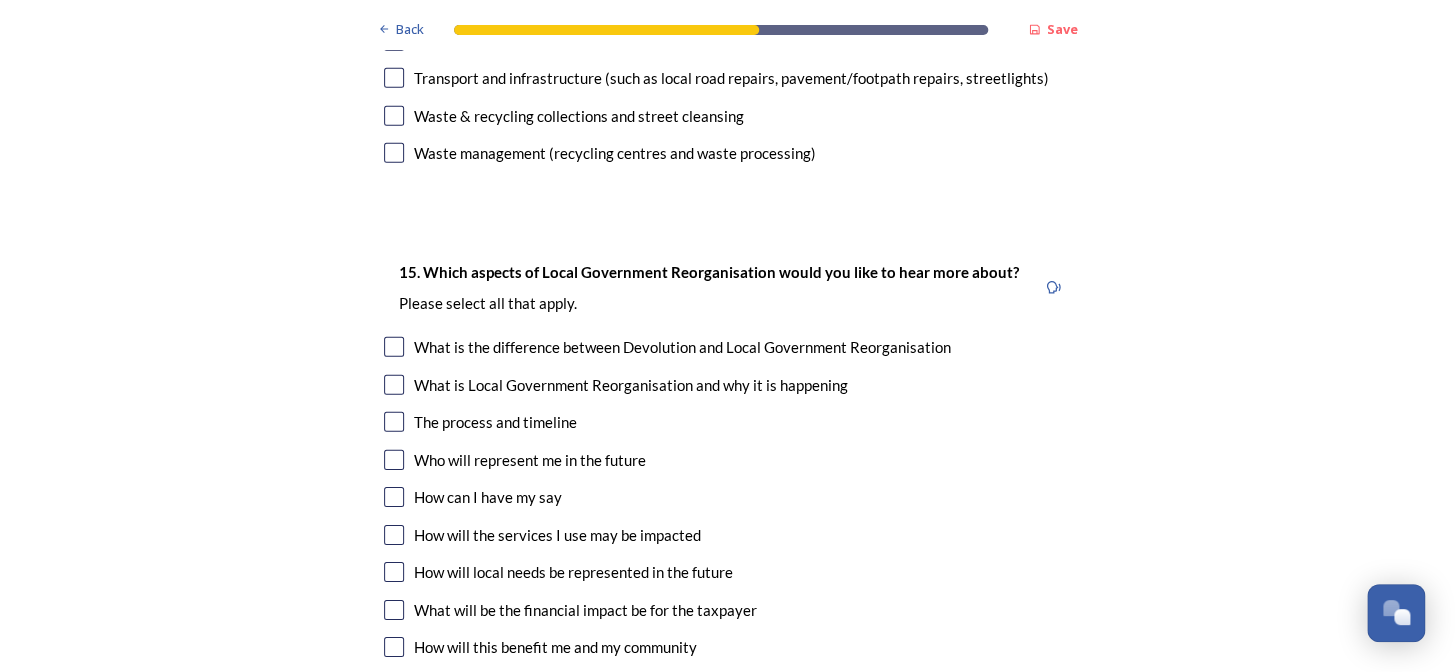 click at bounding box center (394, 422) 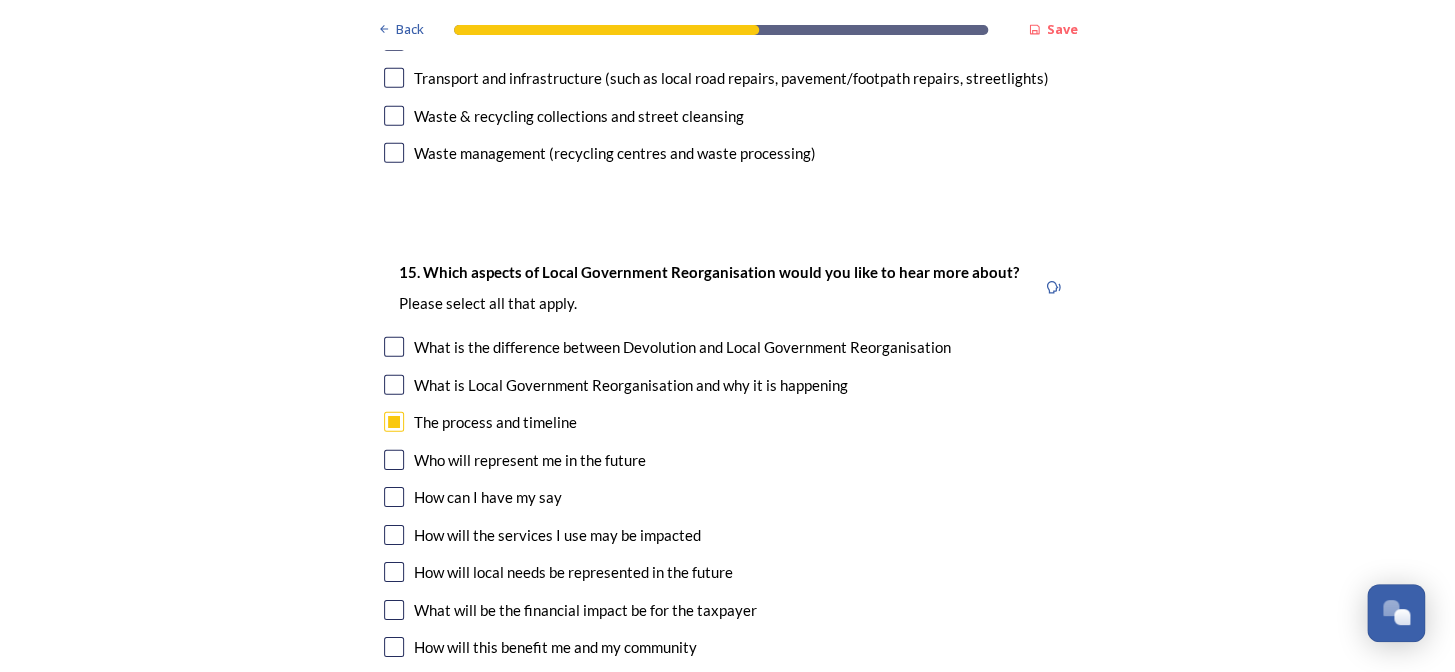 click at bounding box center [394, 460] 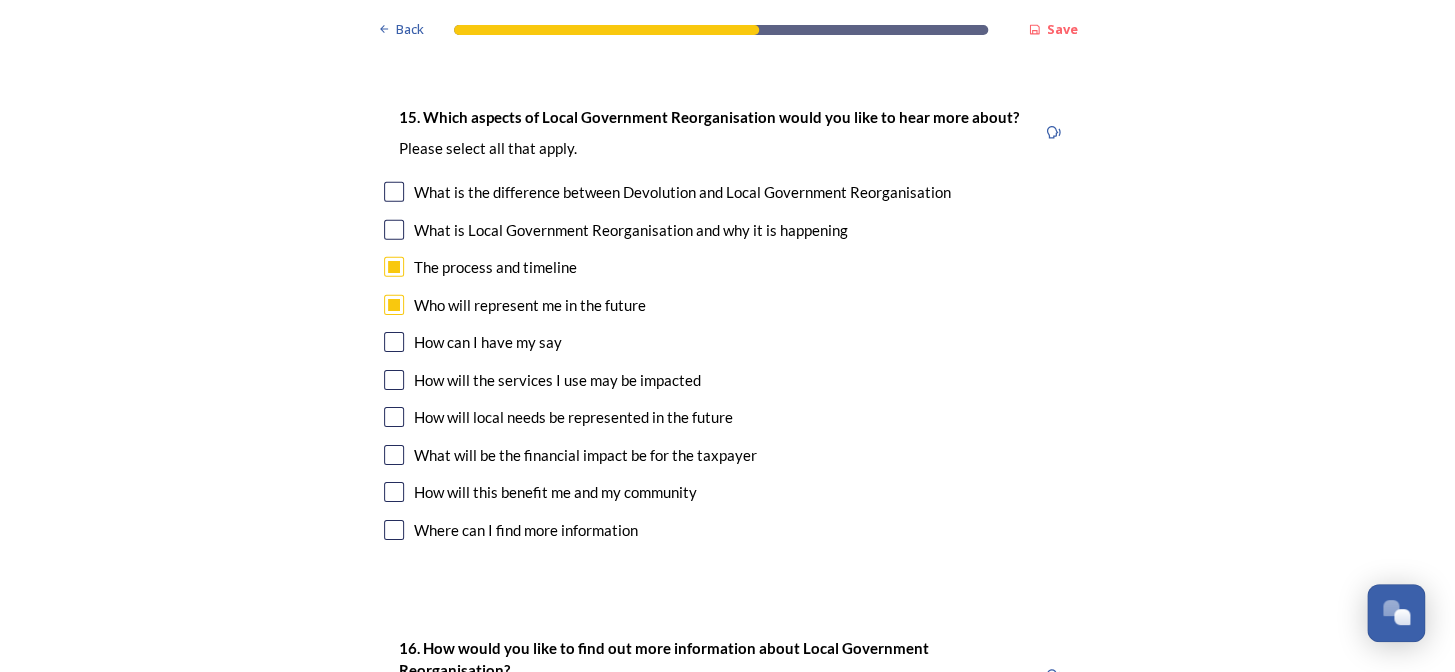 scroll, scrollTop: 5727, scrollLeft: 0, axis: vertical 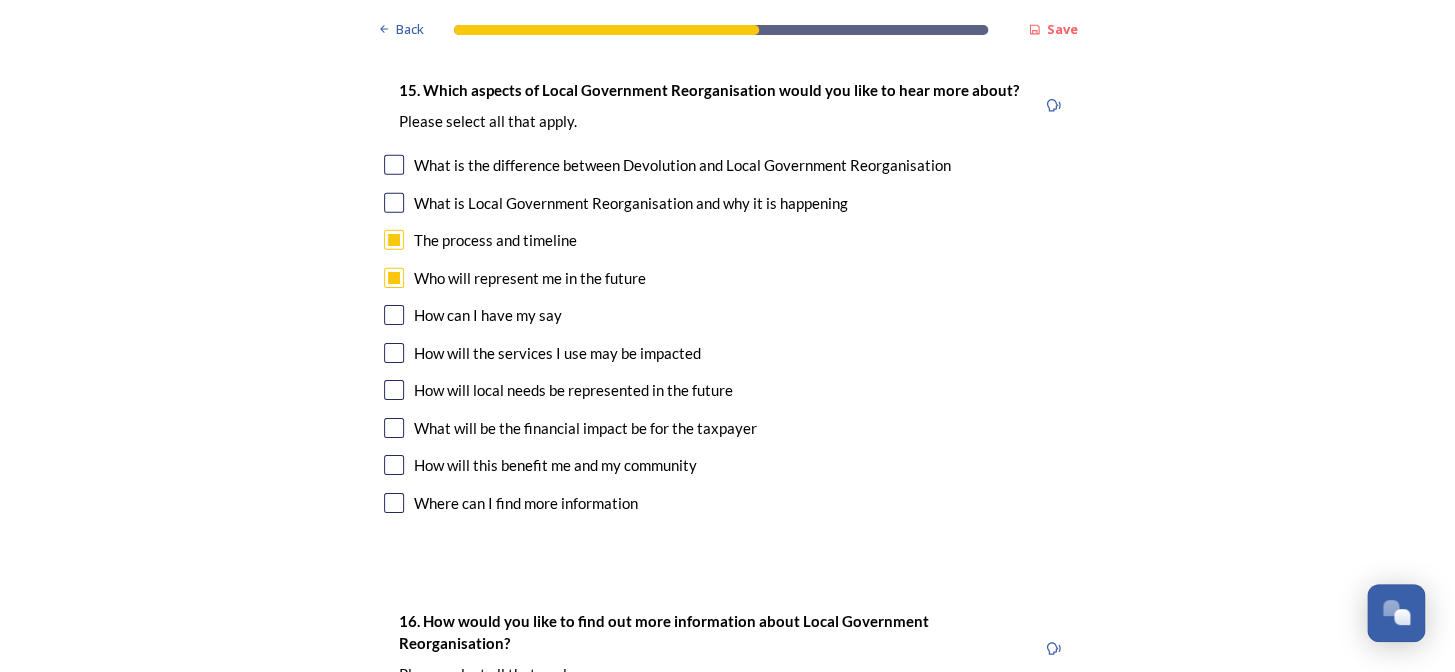 click at bounding box center (394, 353) 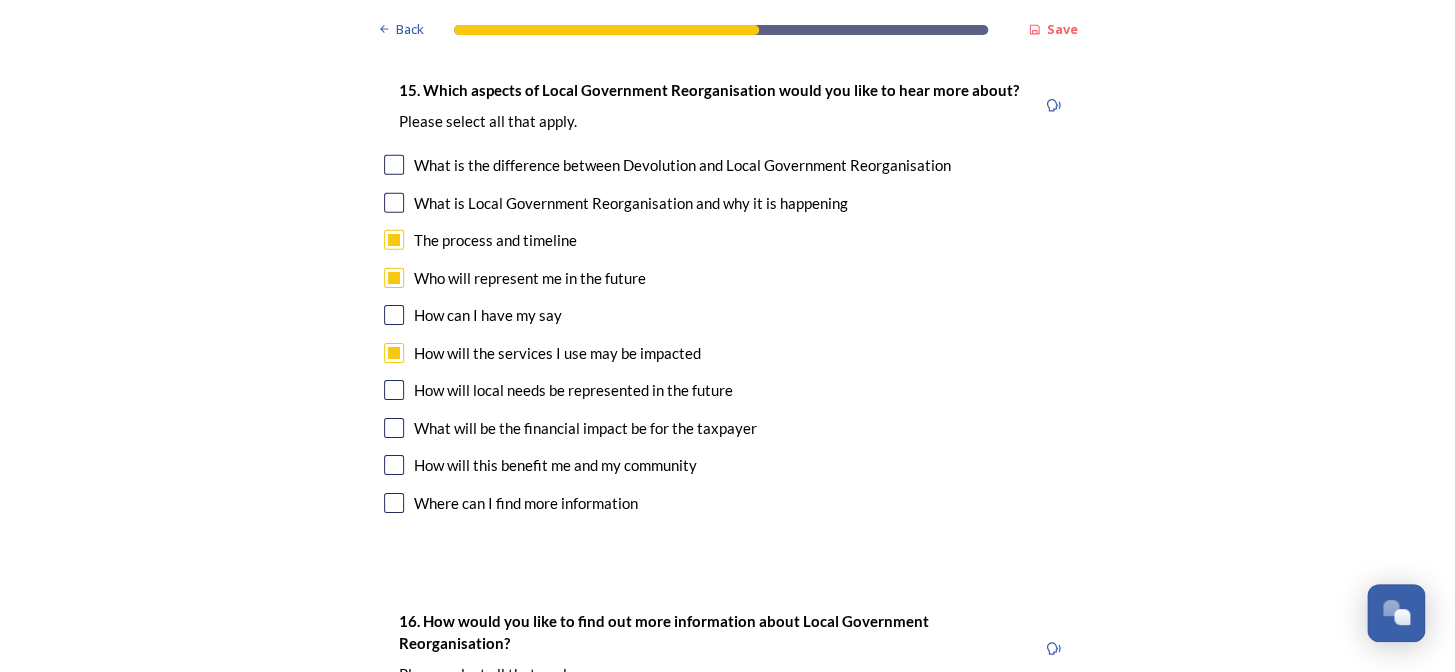 click at bounding box center [394, 465] 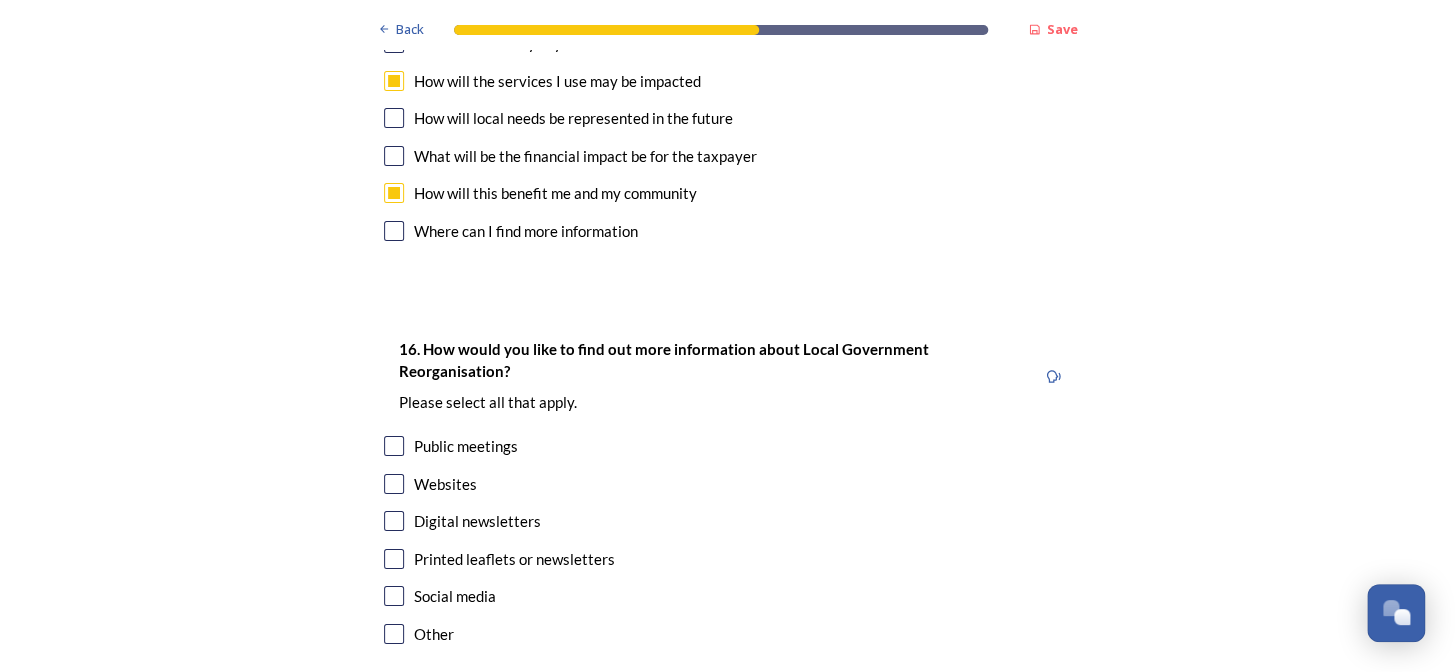 scroll, scrollTop: 6000, scrollLeft: 0, axis: vertical 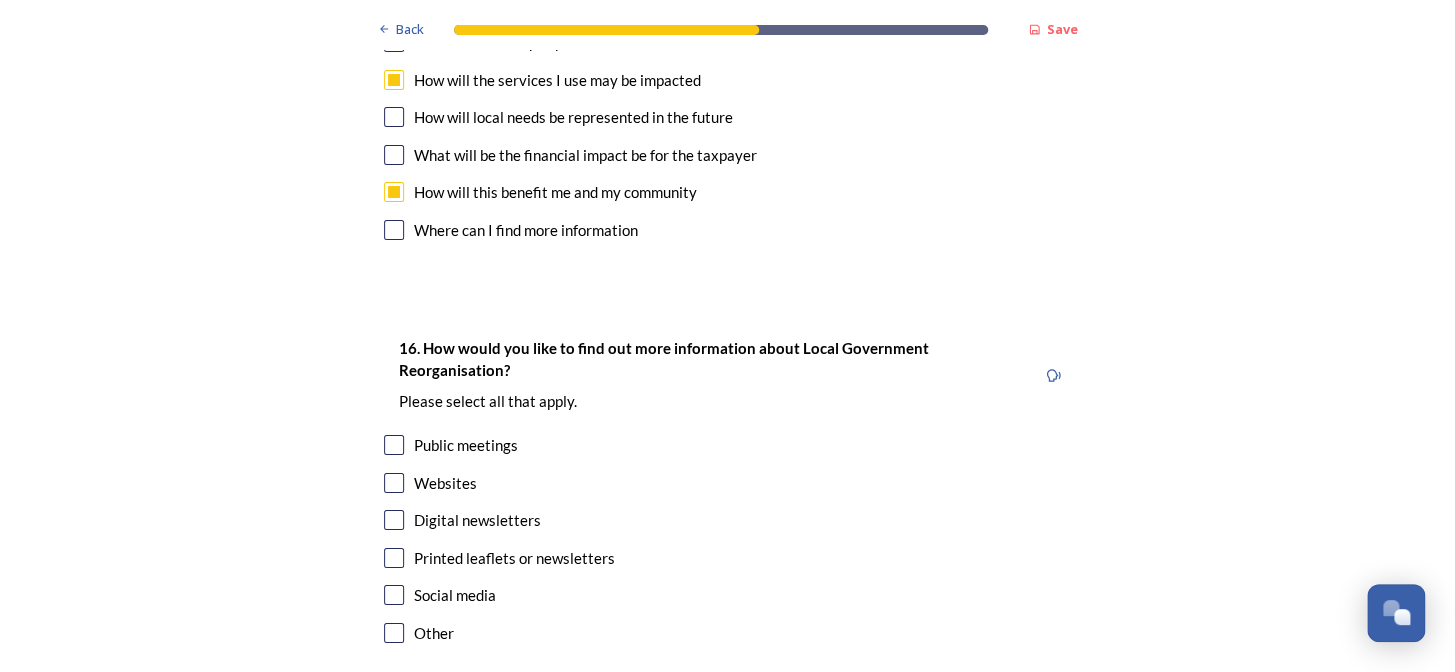 click at bounding box center [394, 483] 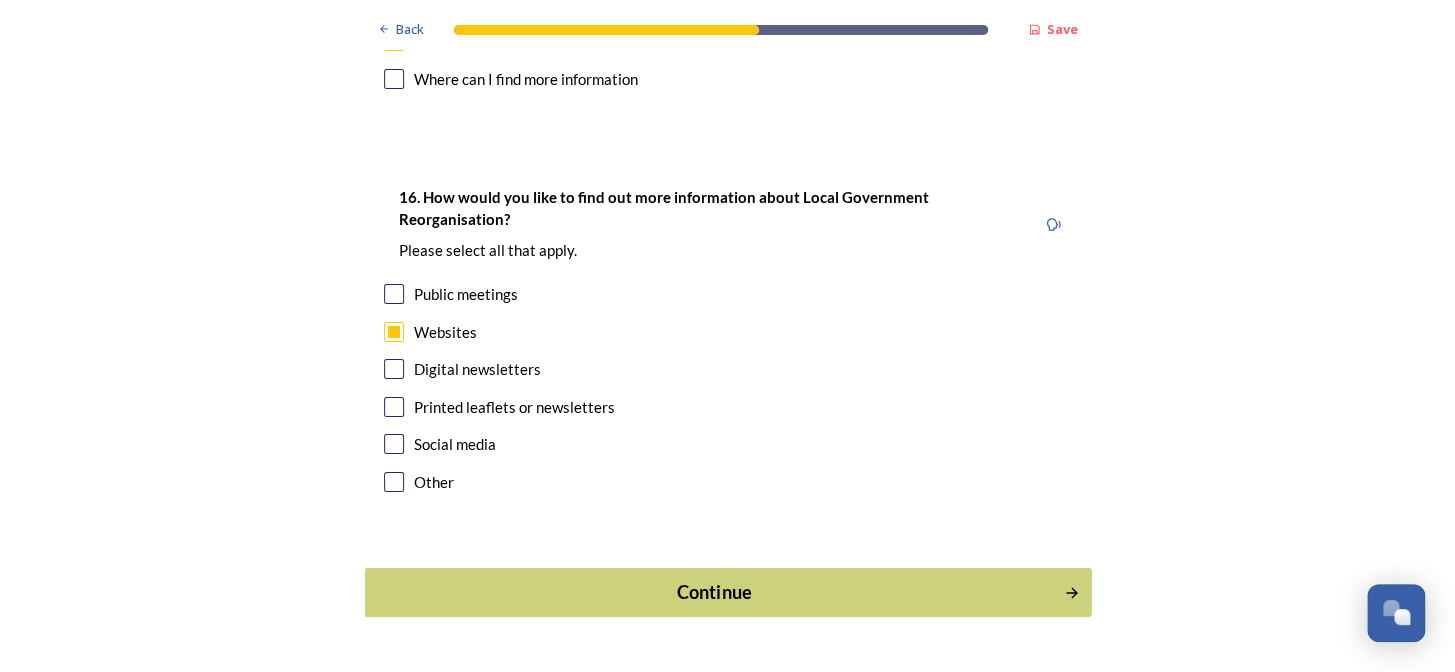 scroll, scrollTop: 6152, scrollLeft: 0, axis: vertical 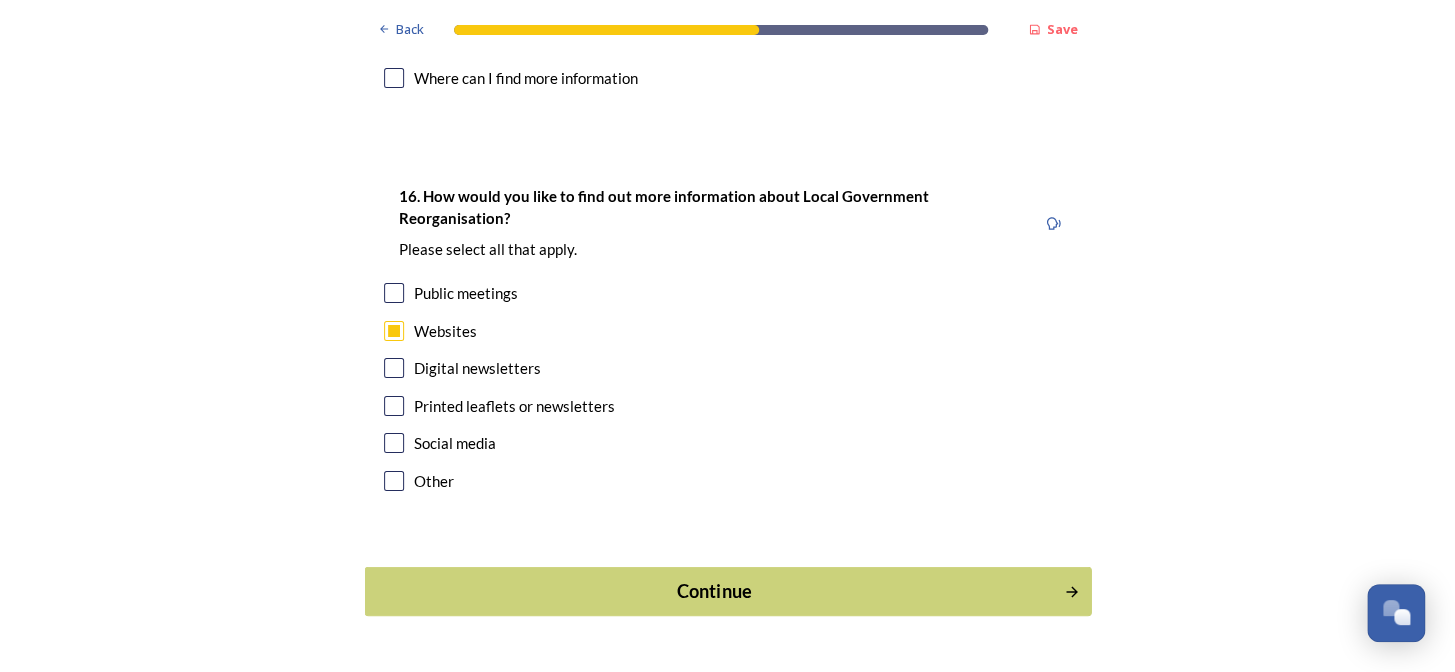 click on "Continue" at bounding box center (727, 591) 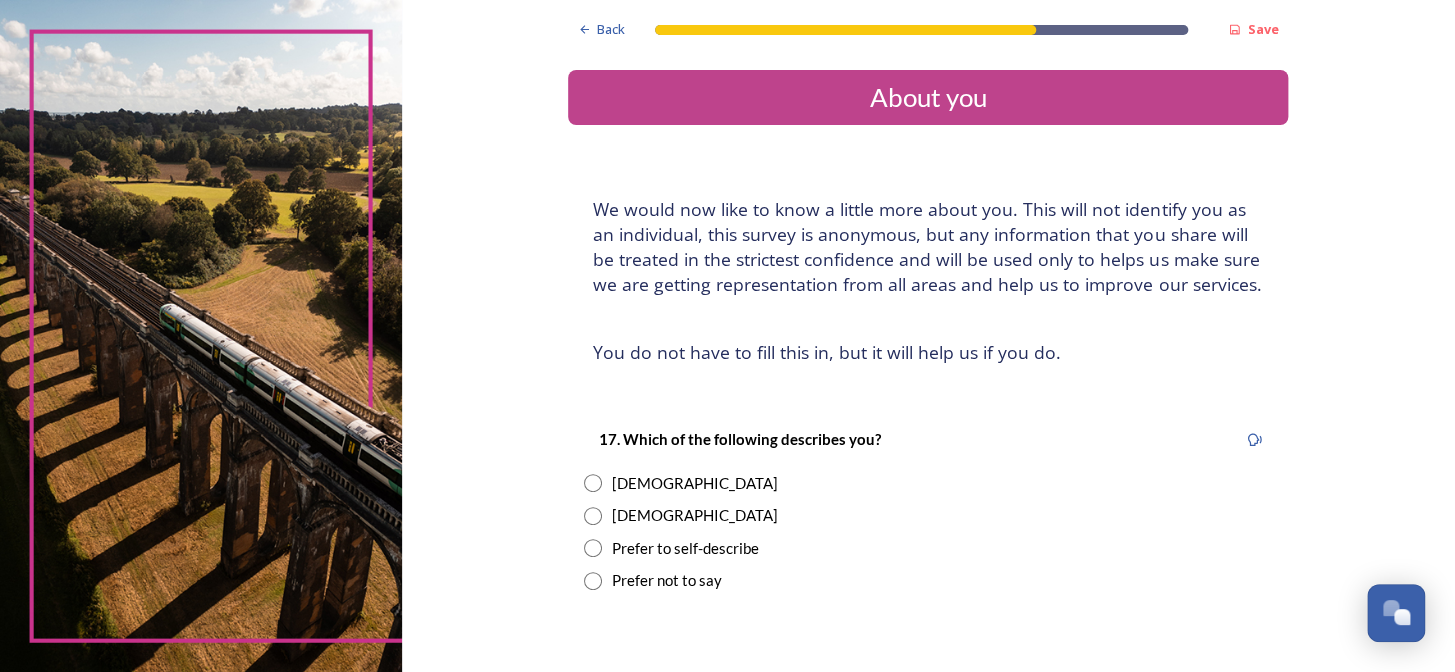 click at bounding box center [593, 516] 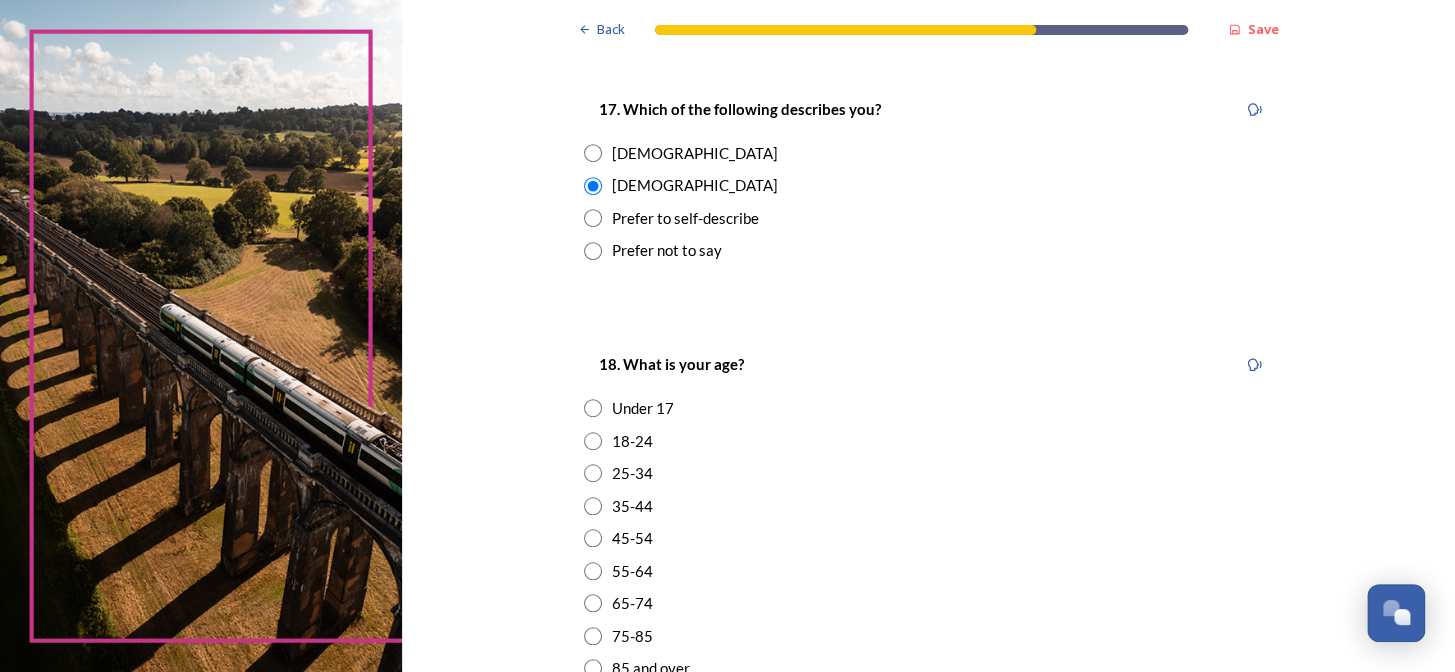scroll, scrollTop: 363, scrollLeft: 0, axis: vertical 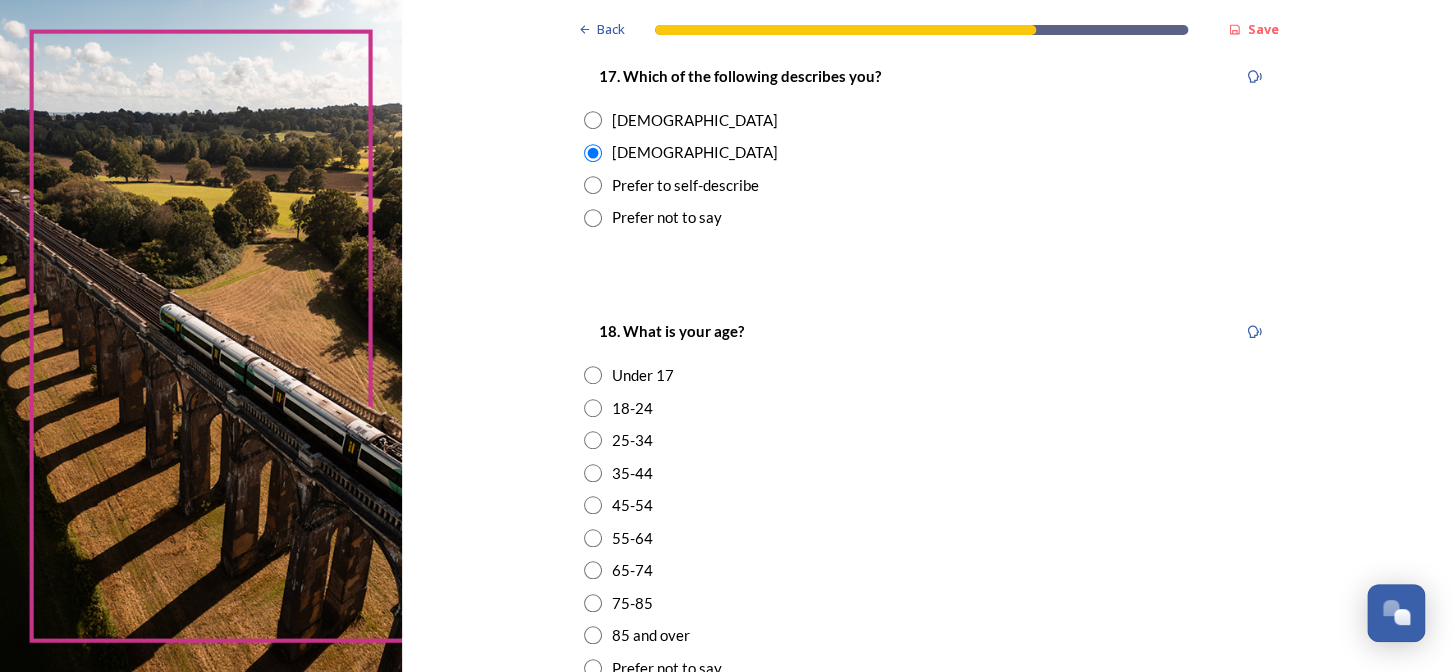 click at bounding box center (593, 505) 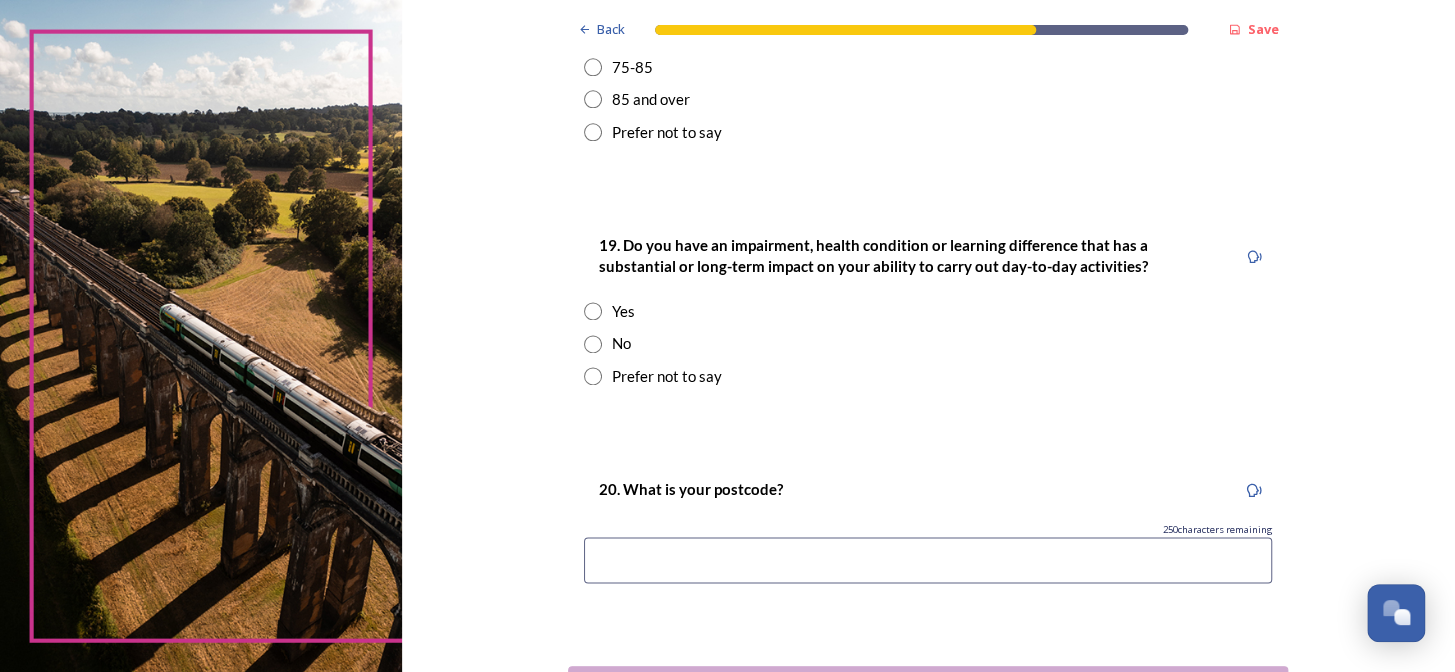 scroll, scrollTop: 909, scrollLeft: 0, axis: vertical 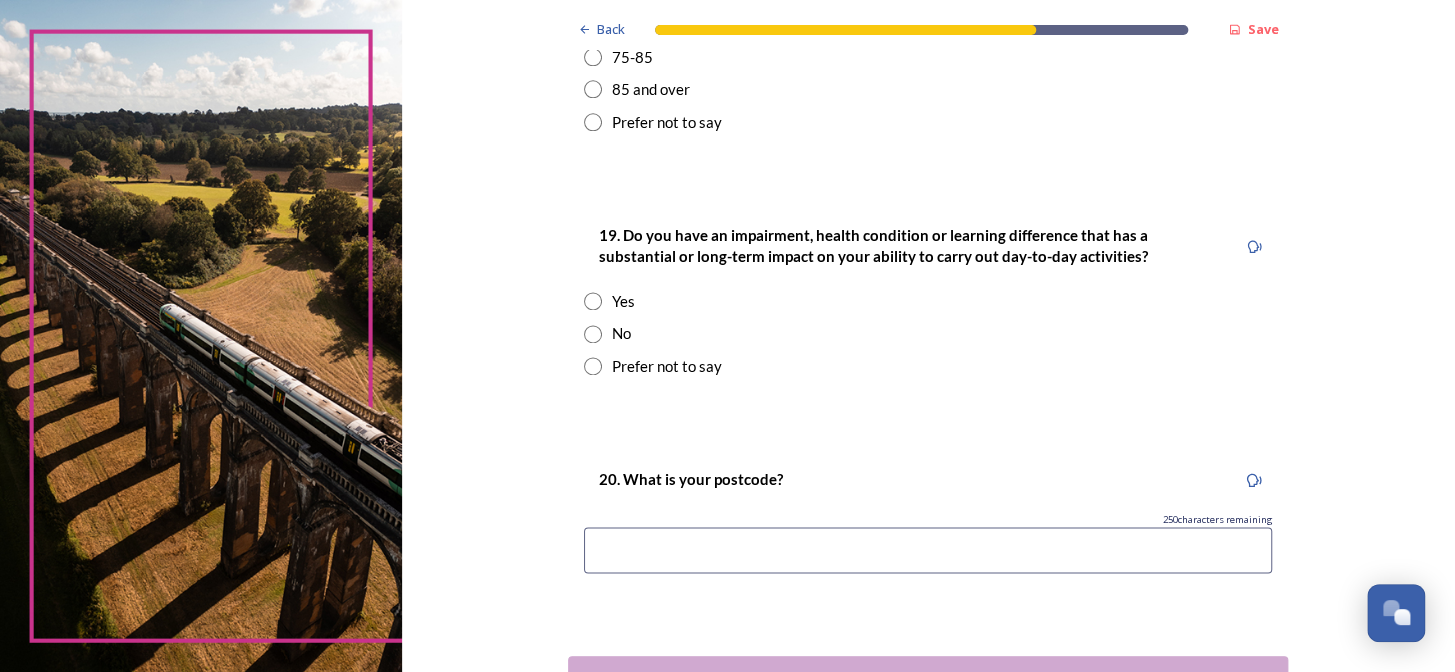 click at bounding box center (593, 334) 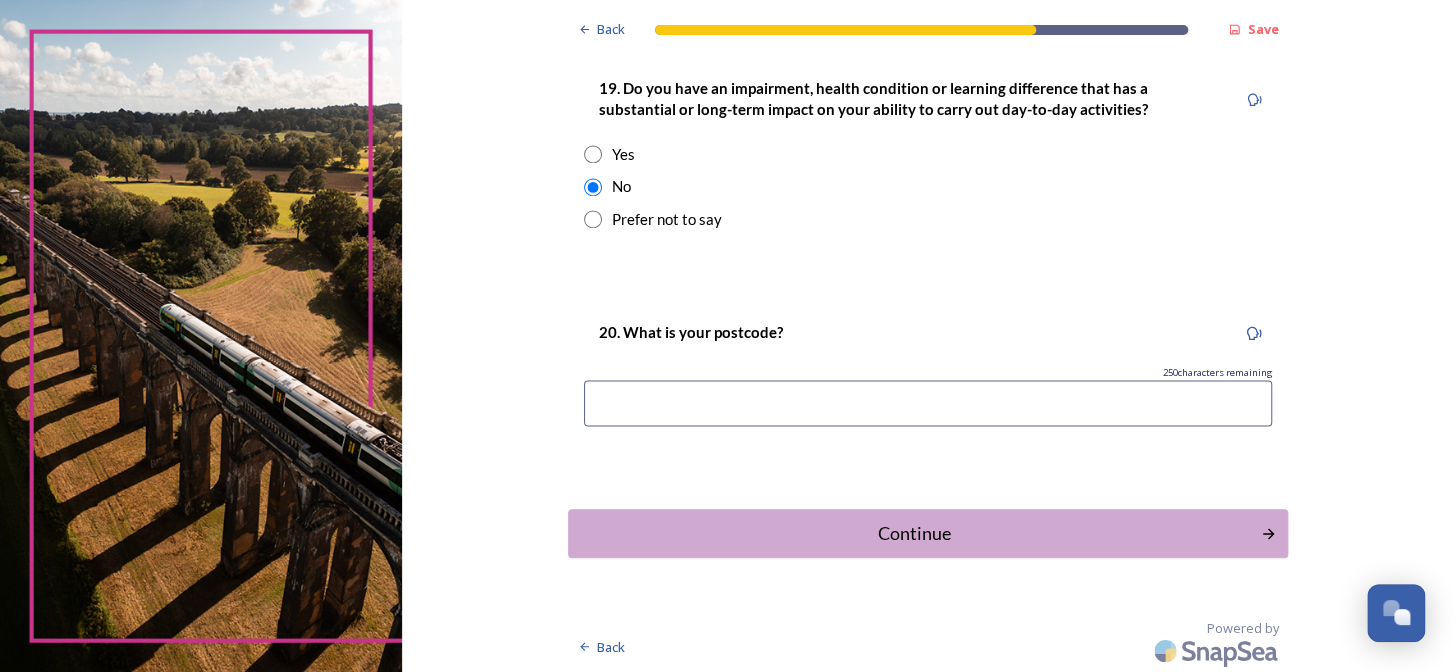 scroll, scrollTop: 1058, scrollLeft: 0, axis: vertical 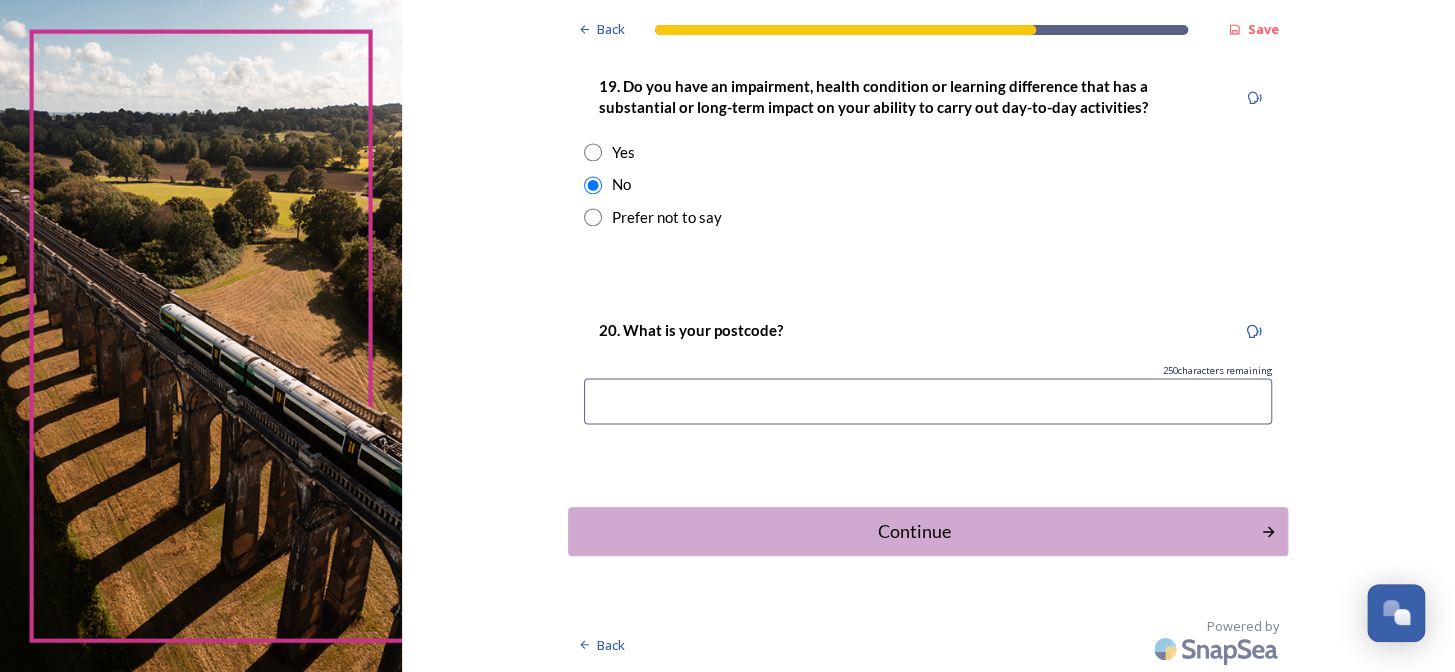 click at bounding box center [928, 401] 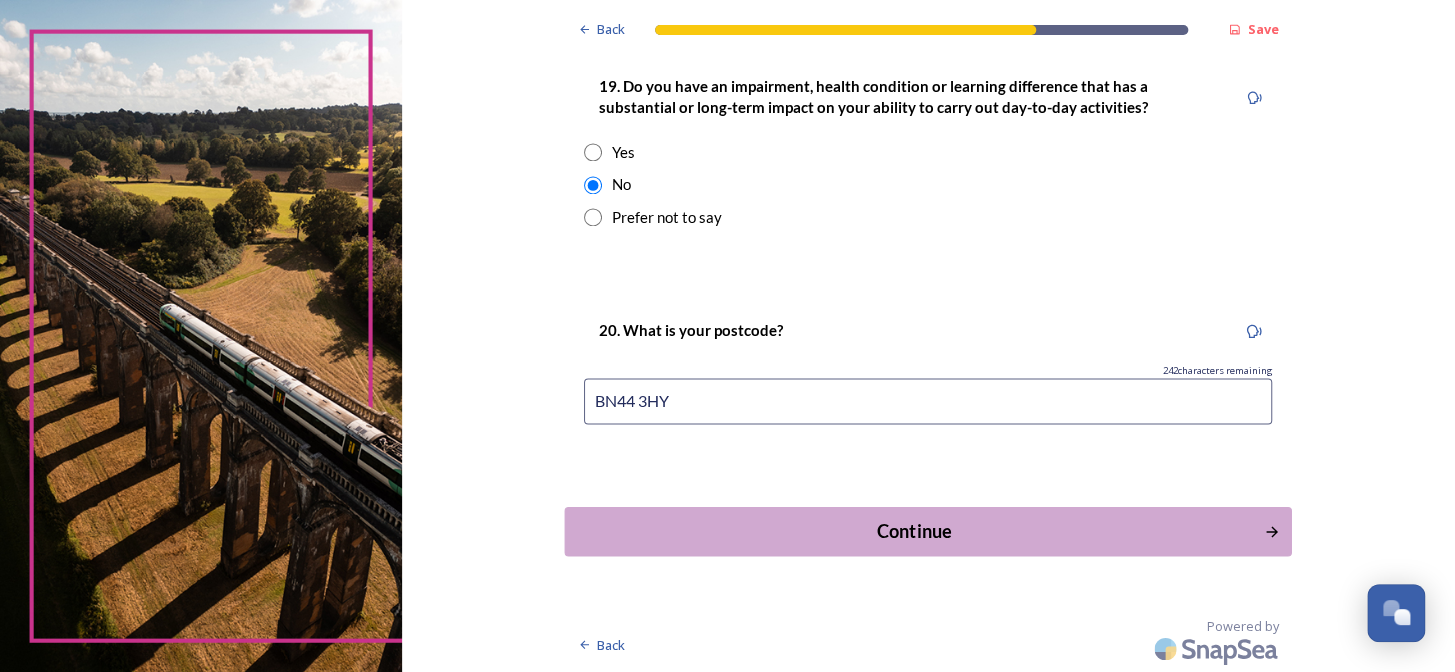 type on "BN44 3HY" 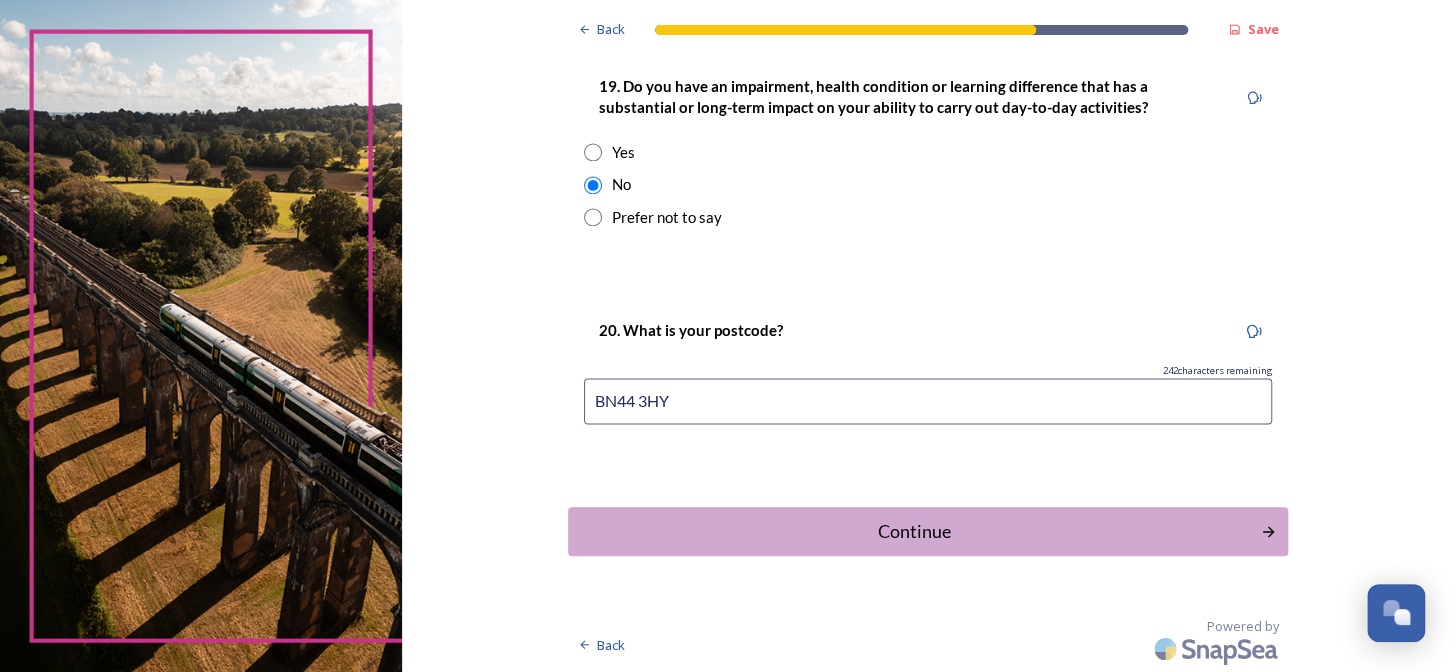 scroll, scrollTop: 0, scrollLeft: 0, axis: both 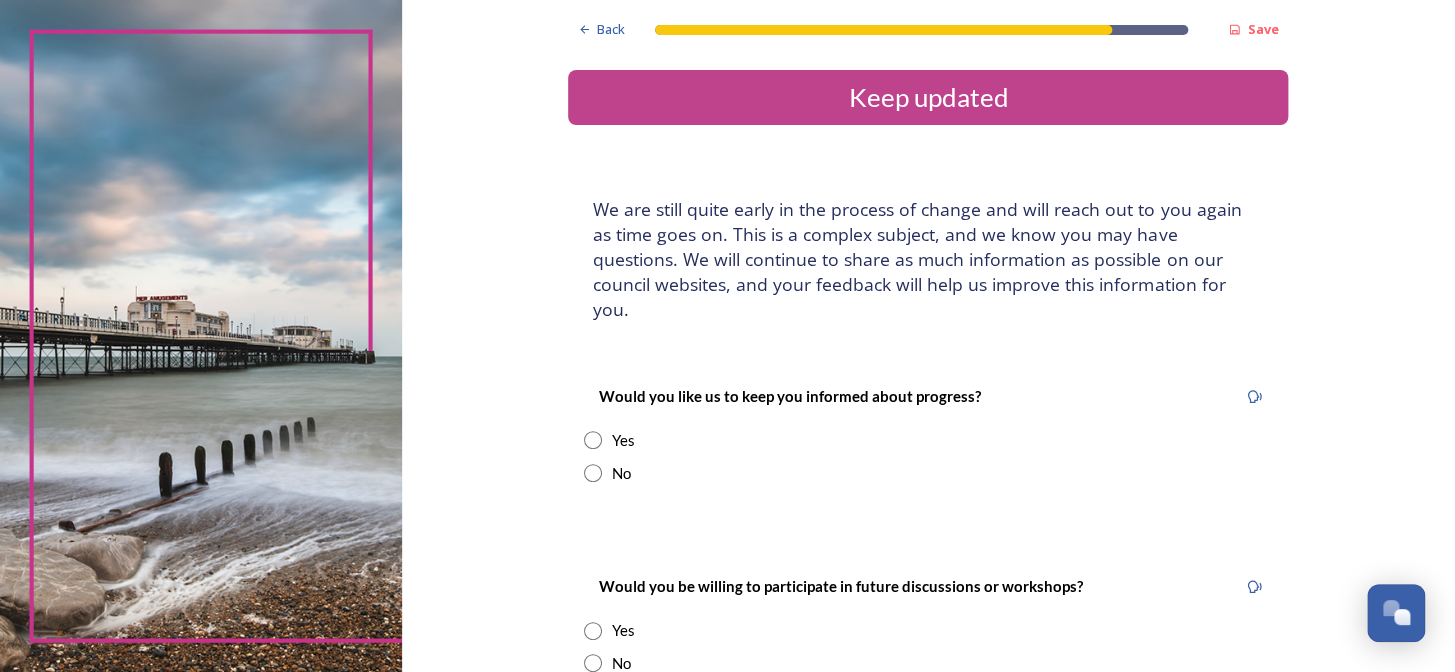 click at bounding box center [593, 473] 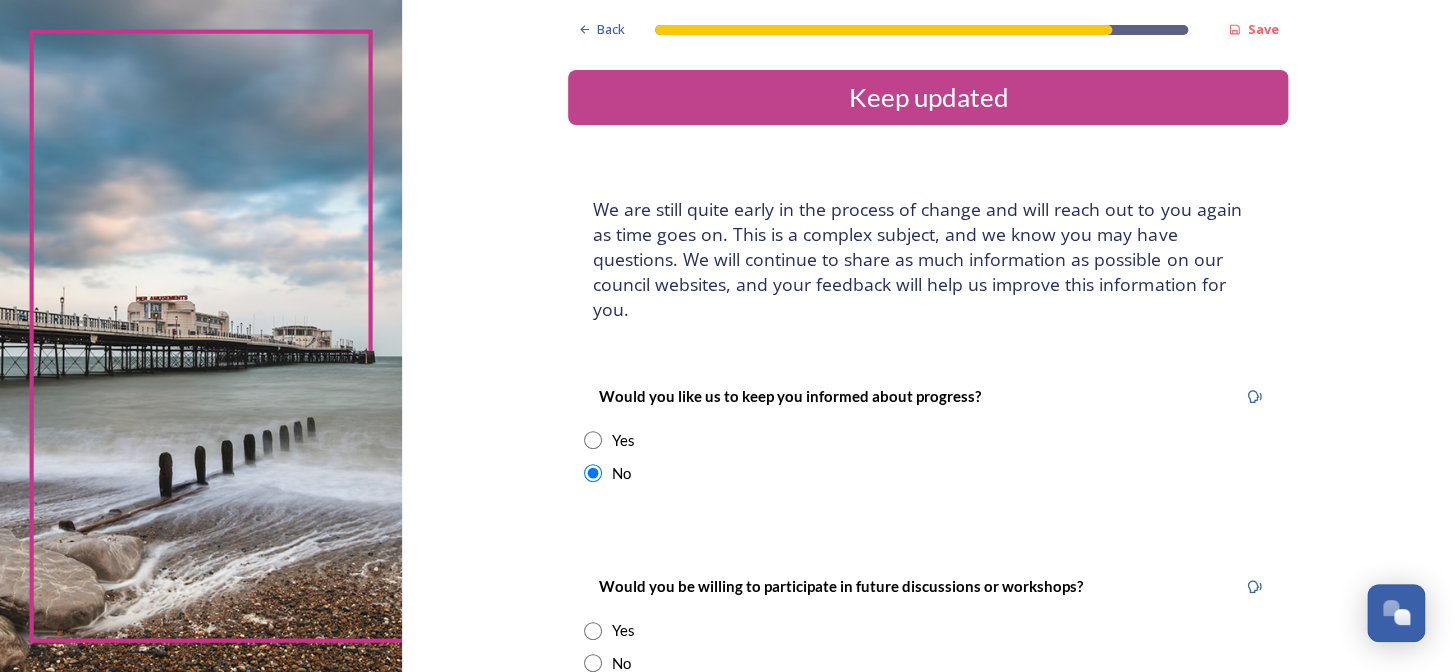 scroll, scrollTop: 181, scrollLeft: 0, axis: vertical 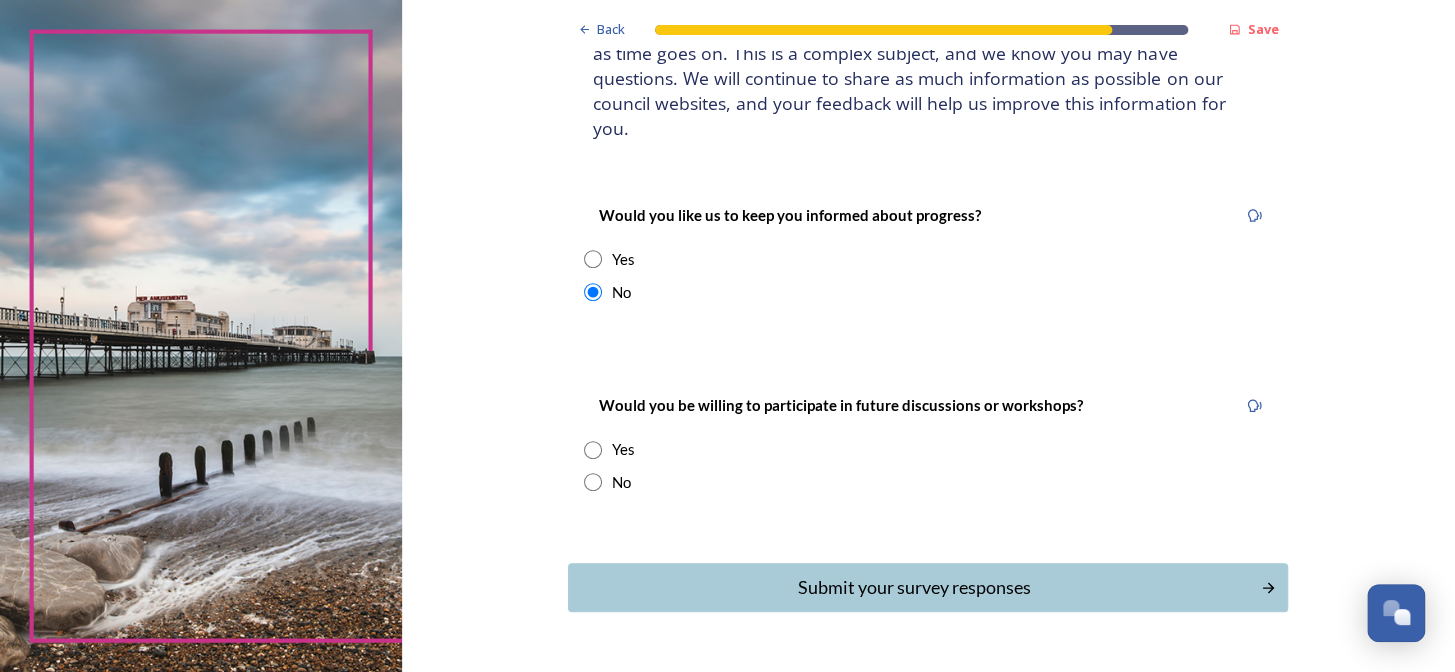 click at bounding box center (593, 482) 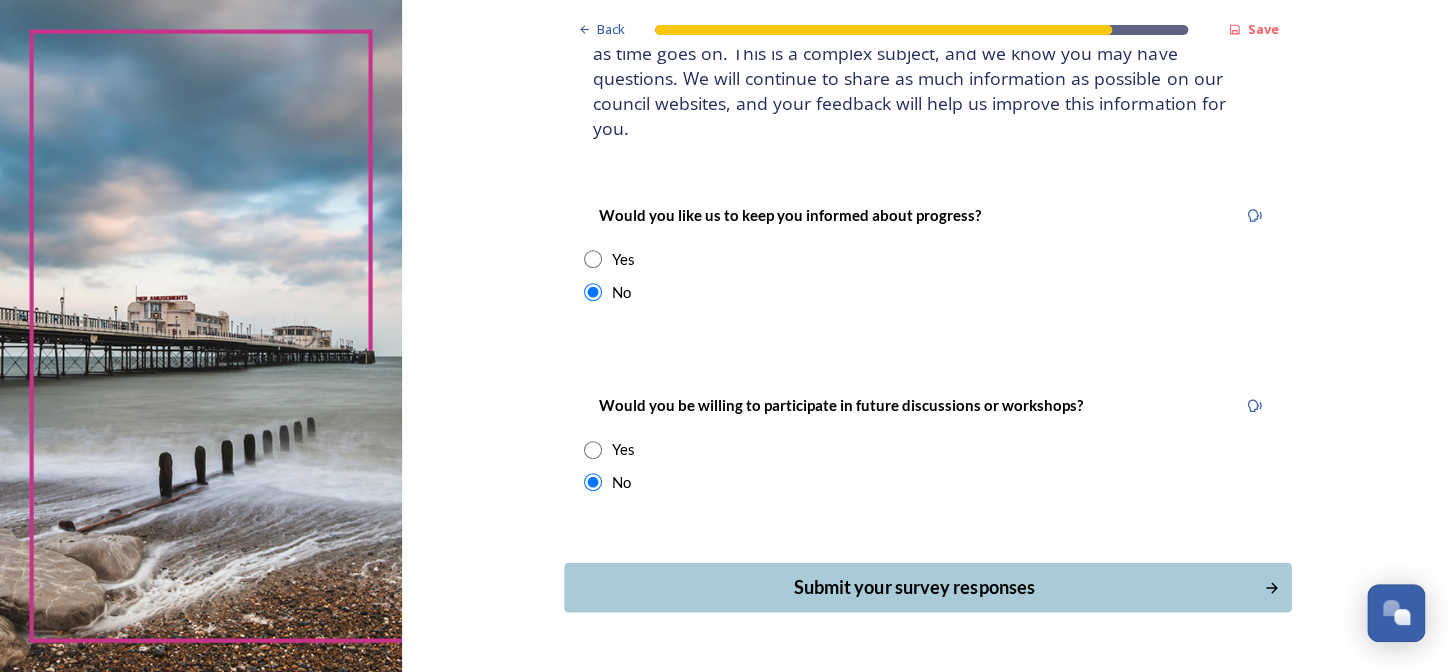 click on "Submit your survey responses" at bounding box center (914, 587) 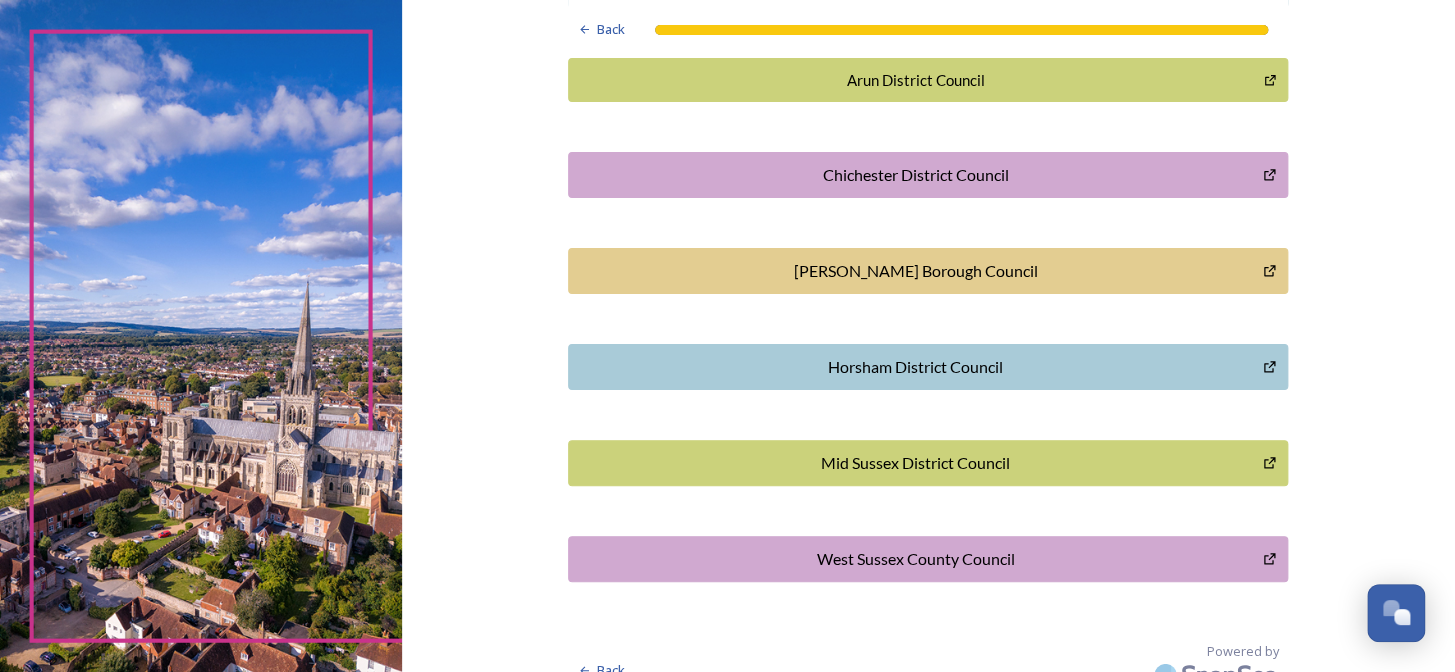 scroll, scrollTop: 615, scrollLeft: 0, axis: vertical 